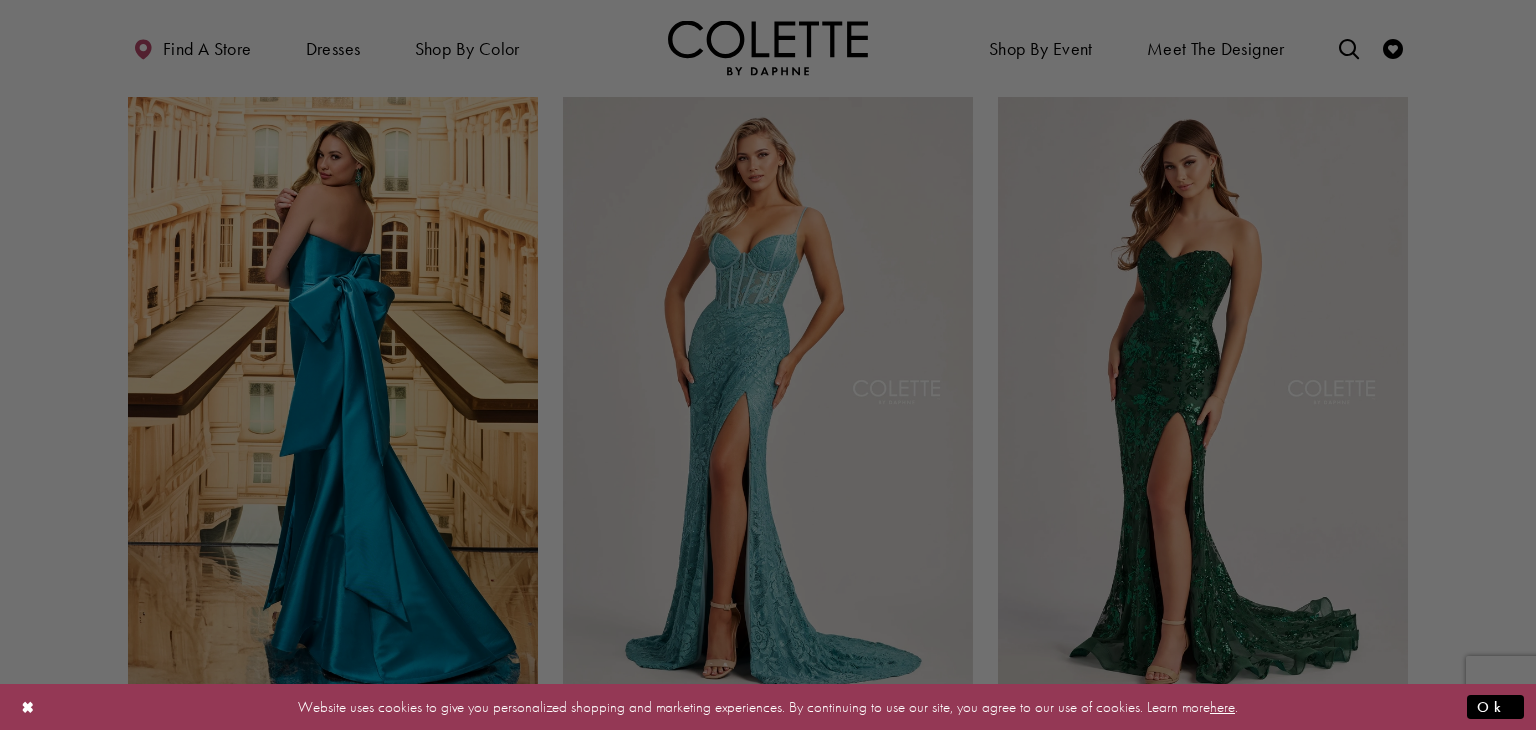 scroll, scrollTop: 511, scrollLeft: 0, axis: vertical 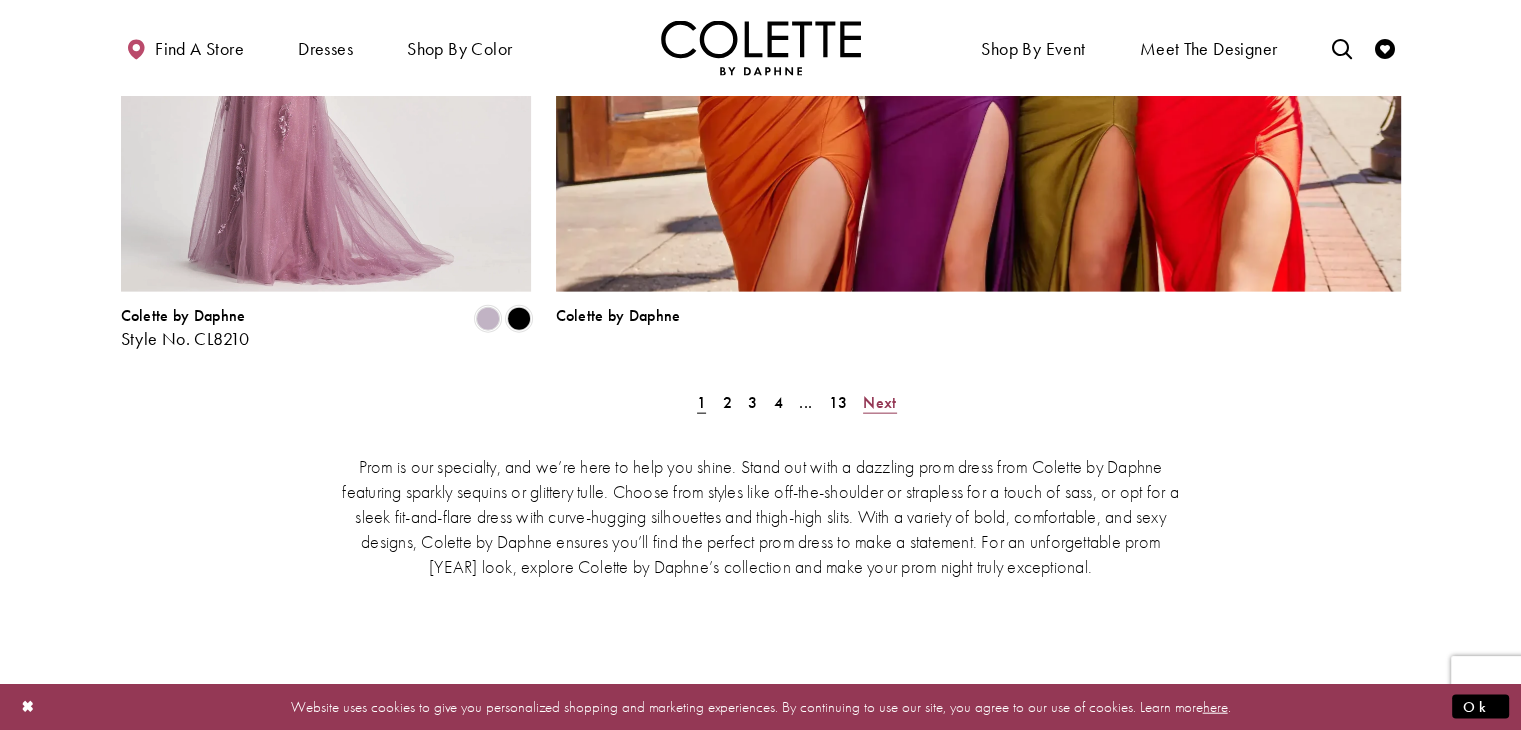click on "Next" at bounding box center (879, 402) 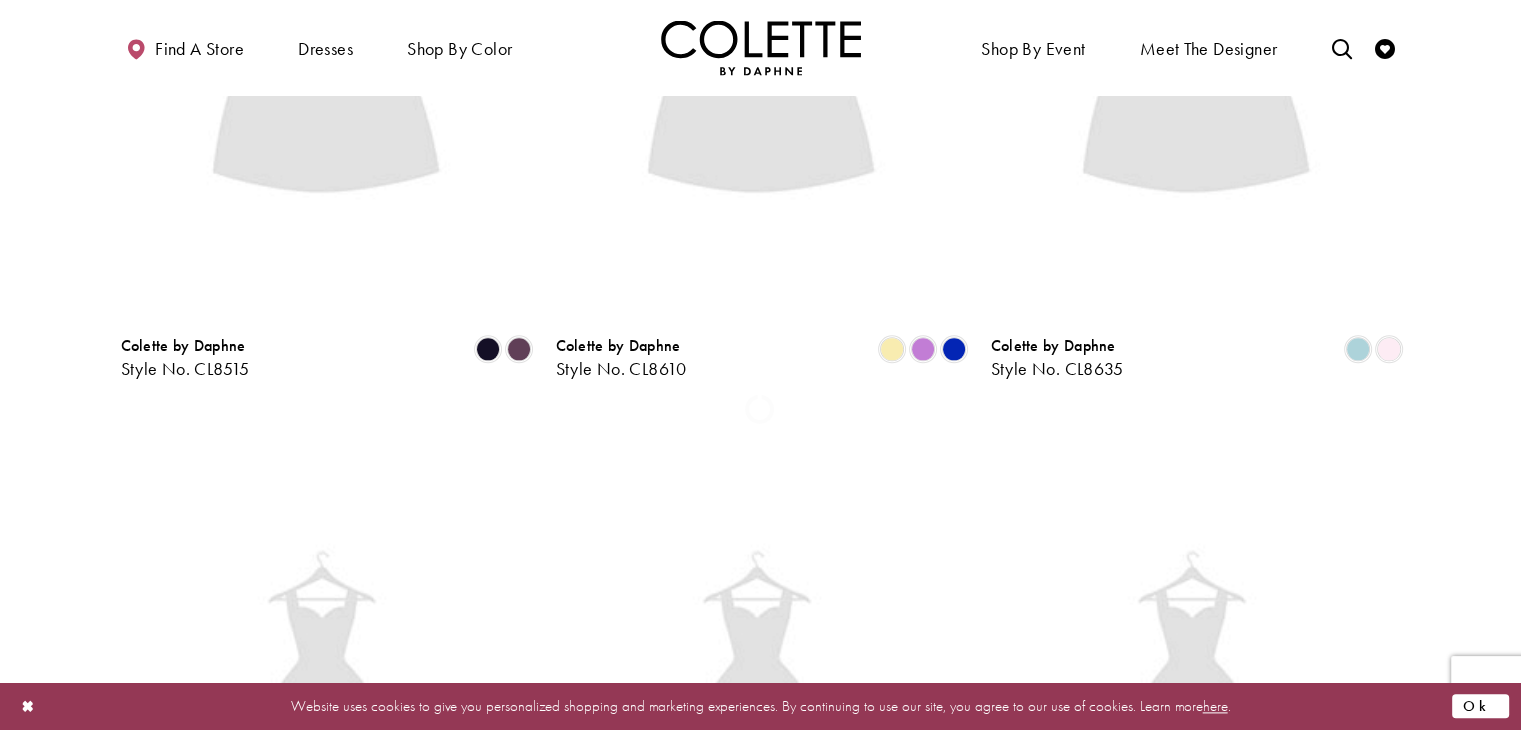 scroll, scrollTop: 513, scrollLeft: 0, axis: vertical 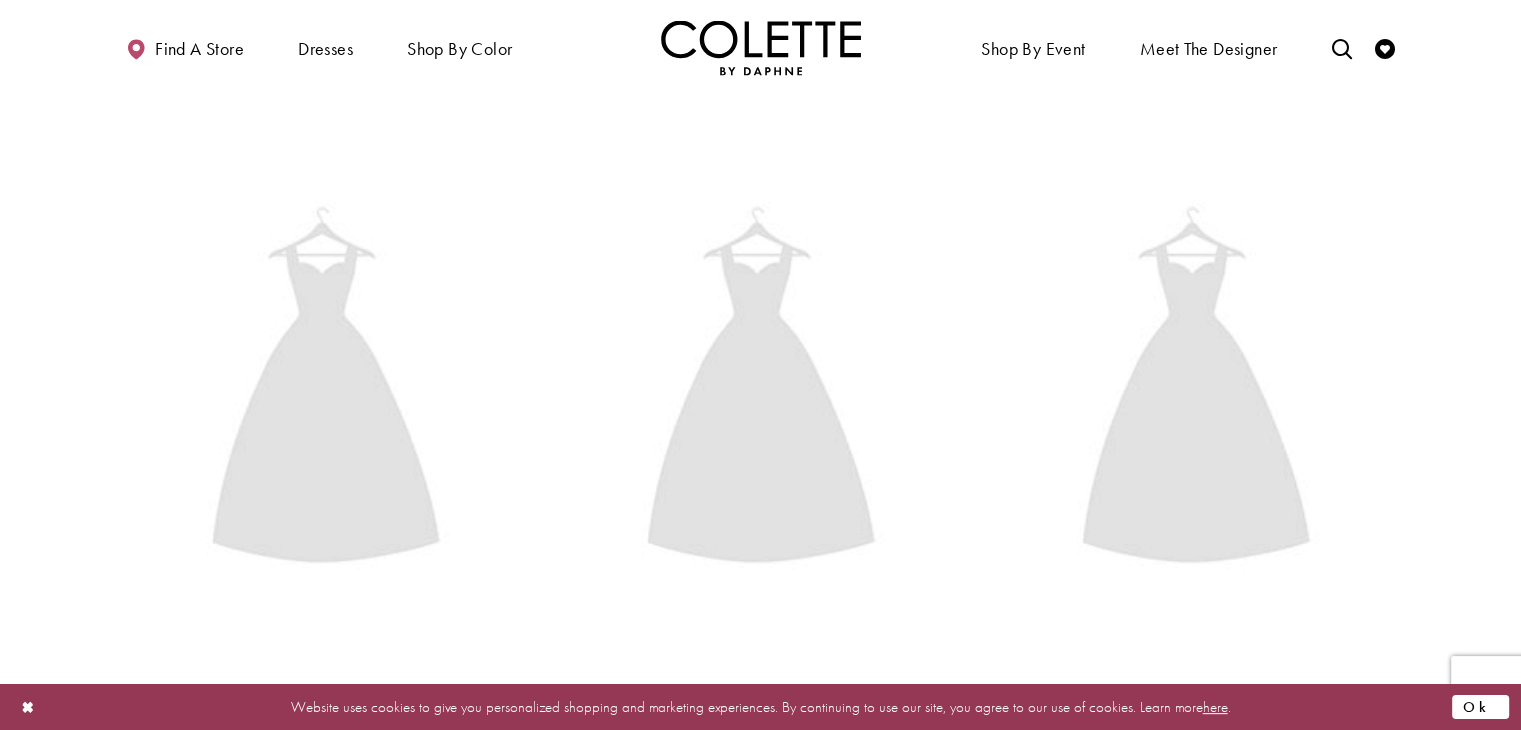 click on "Ok" at bounding box center (1480, 706) 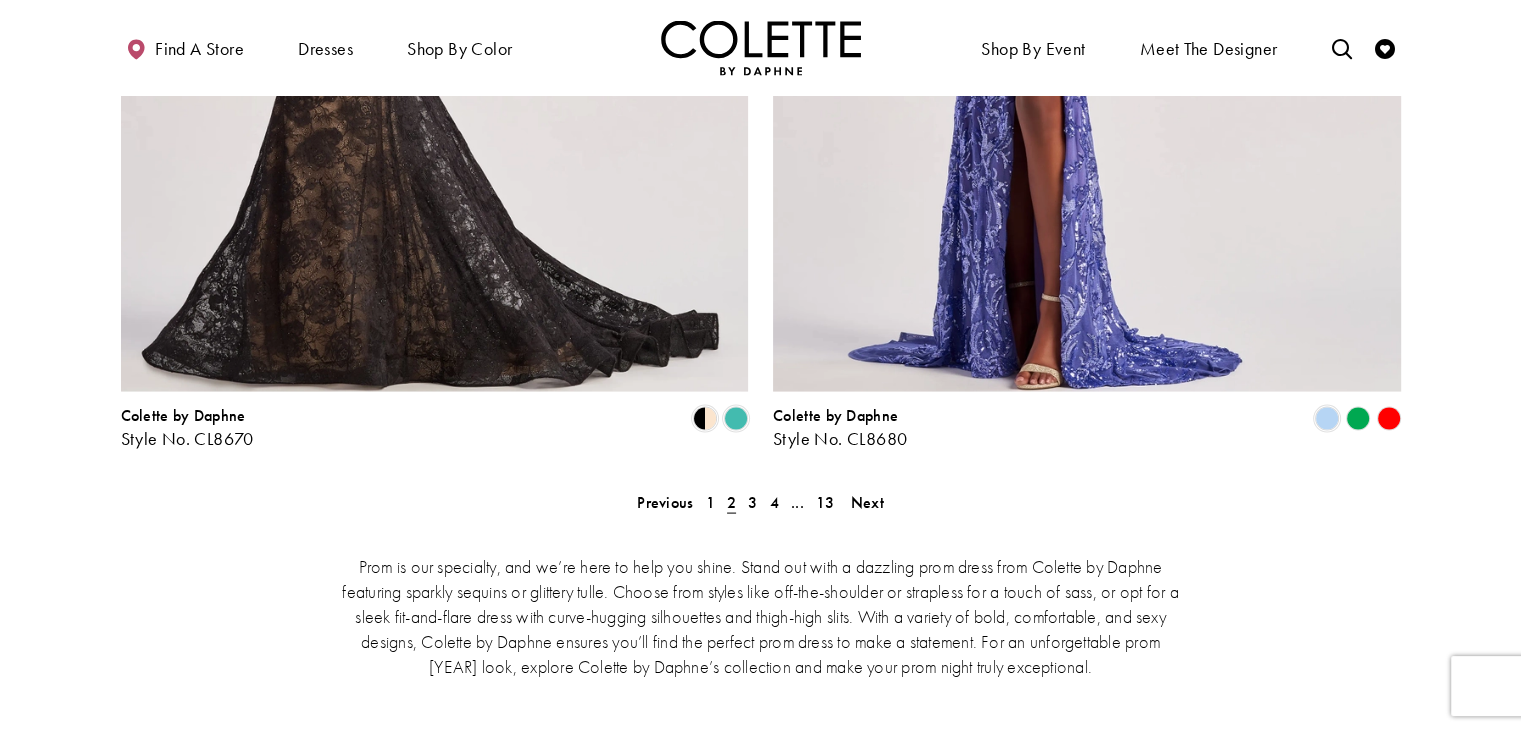 scroll, scrollTop: 3983, scrollLeft: 0, axis: vertical 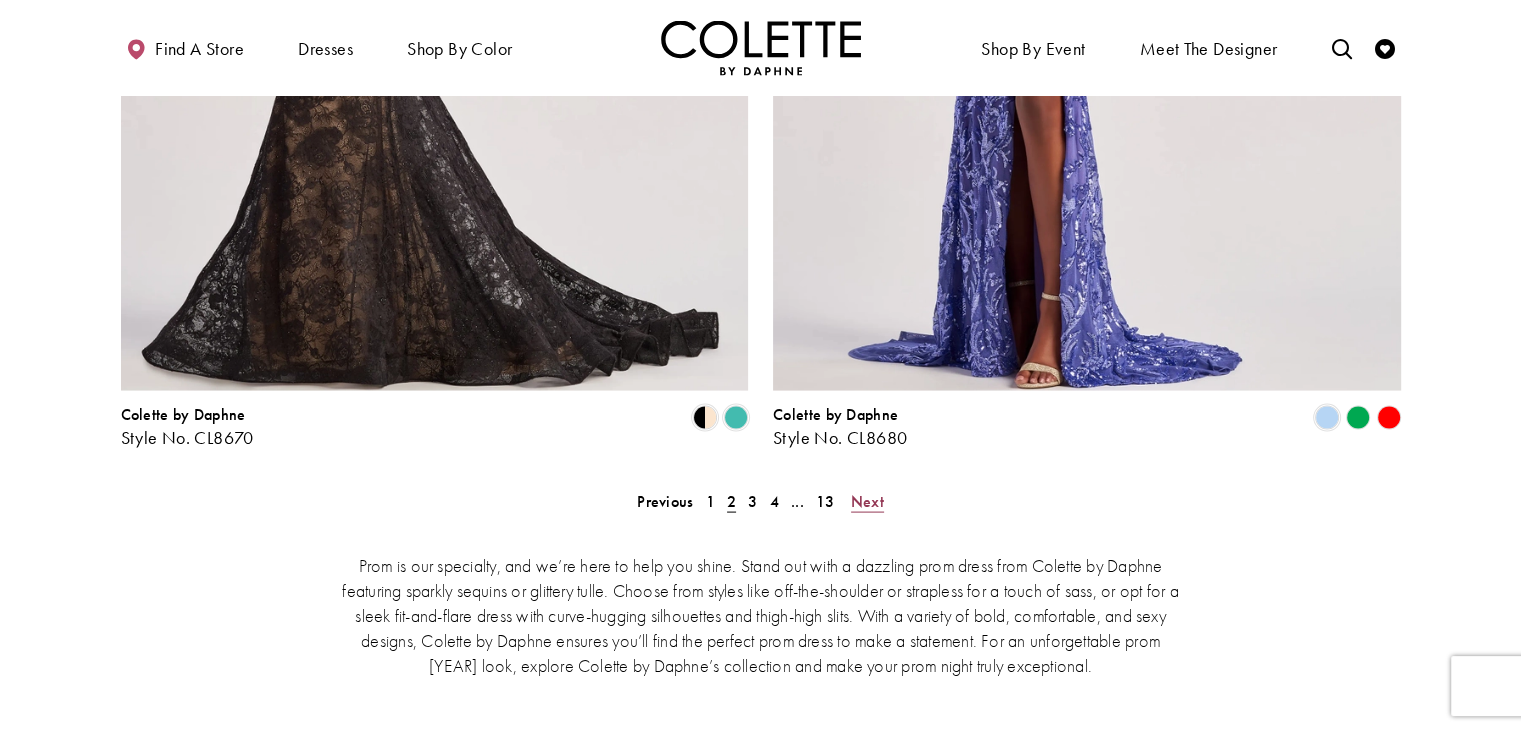 click on "Next" at bounding box center [867, 501] 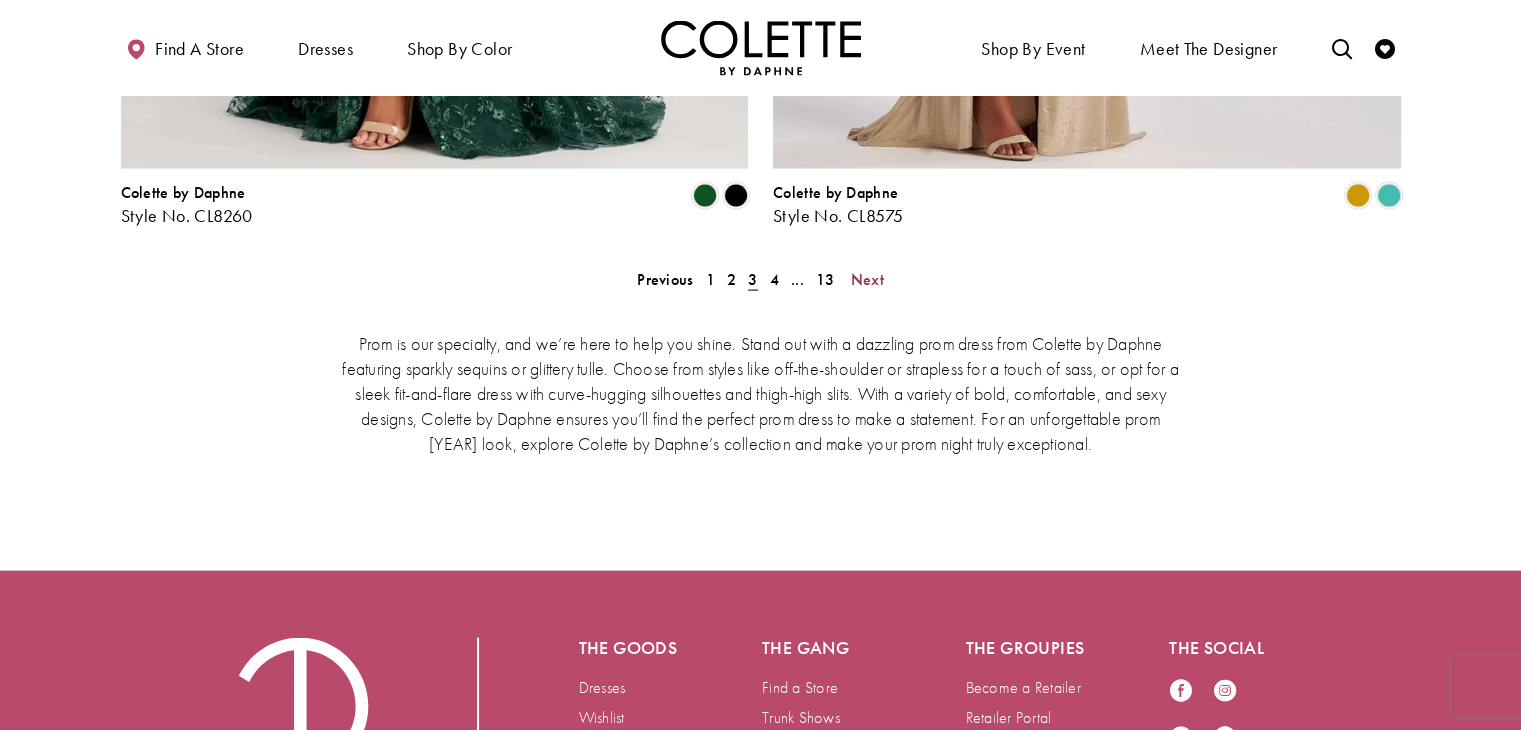 scroll, scrollTop: 4243, scrollLeft: 0, axis: vertical 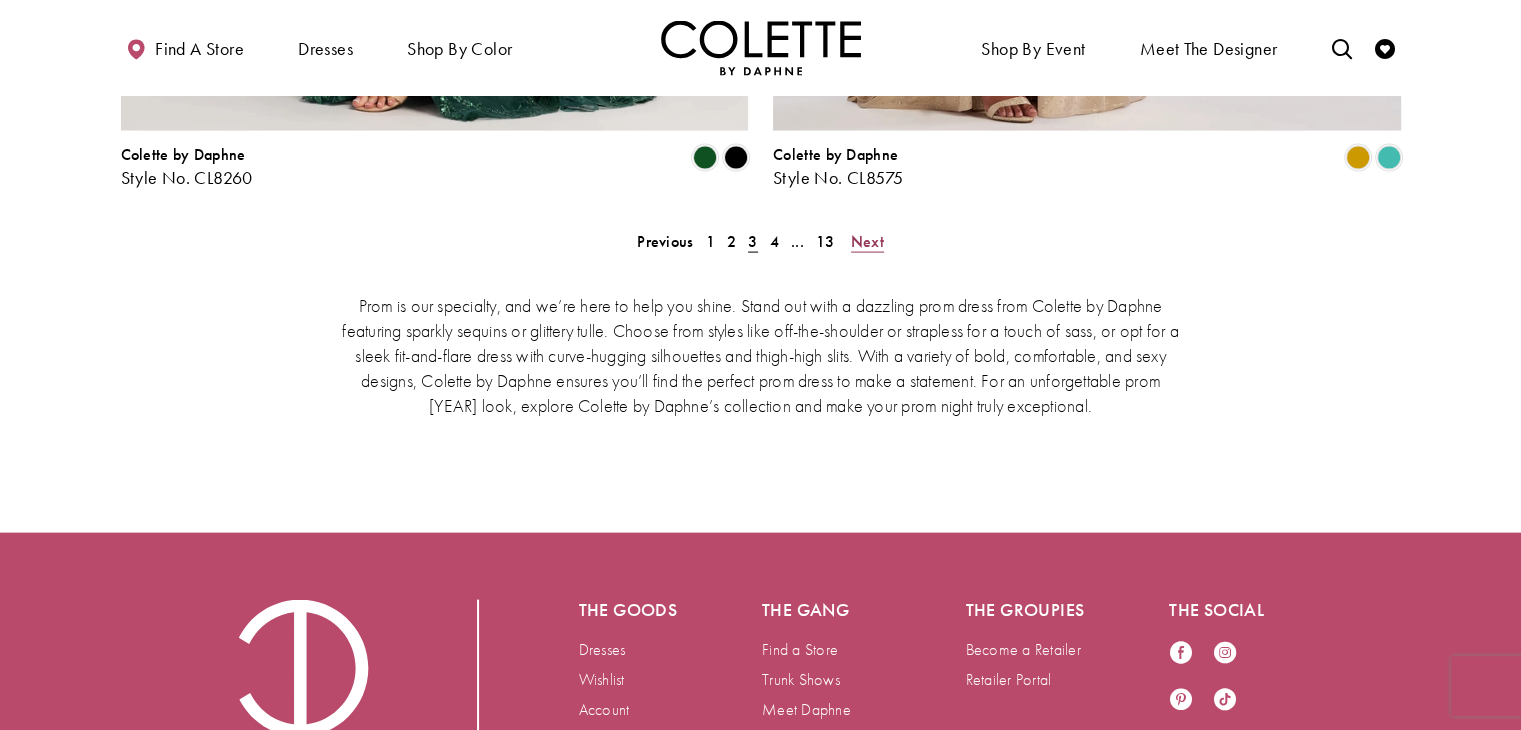 click on "Next" at bounding box center (867, 241) 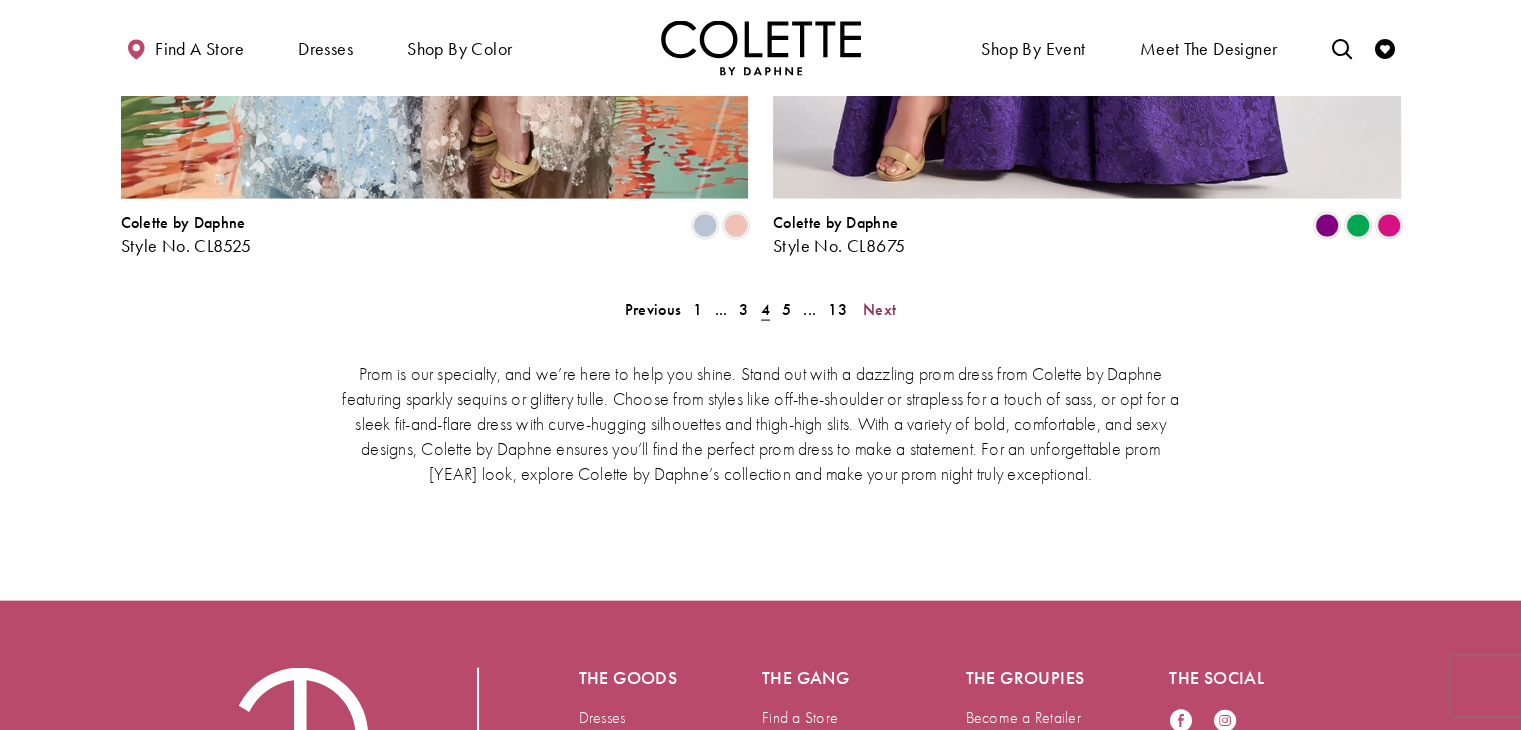 scroll, scrollTop: 4171, scrollLeft: 0, axis: vertical 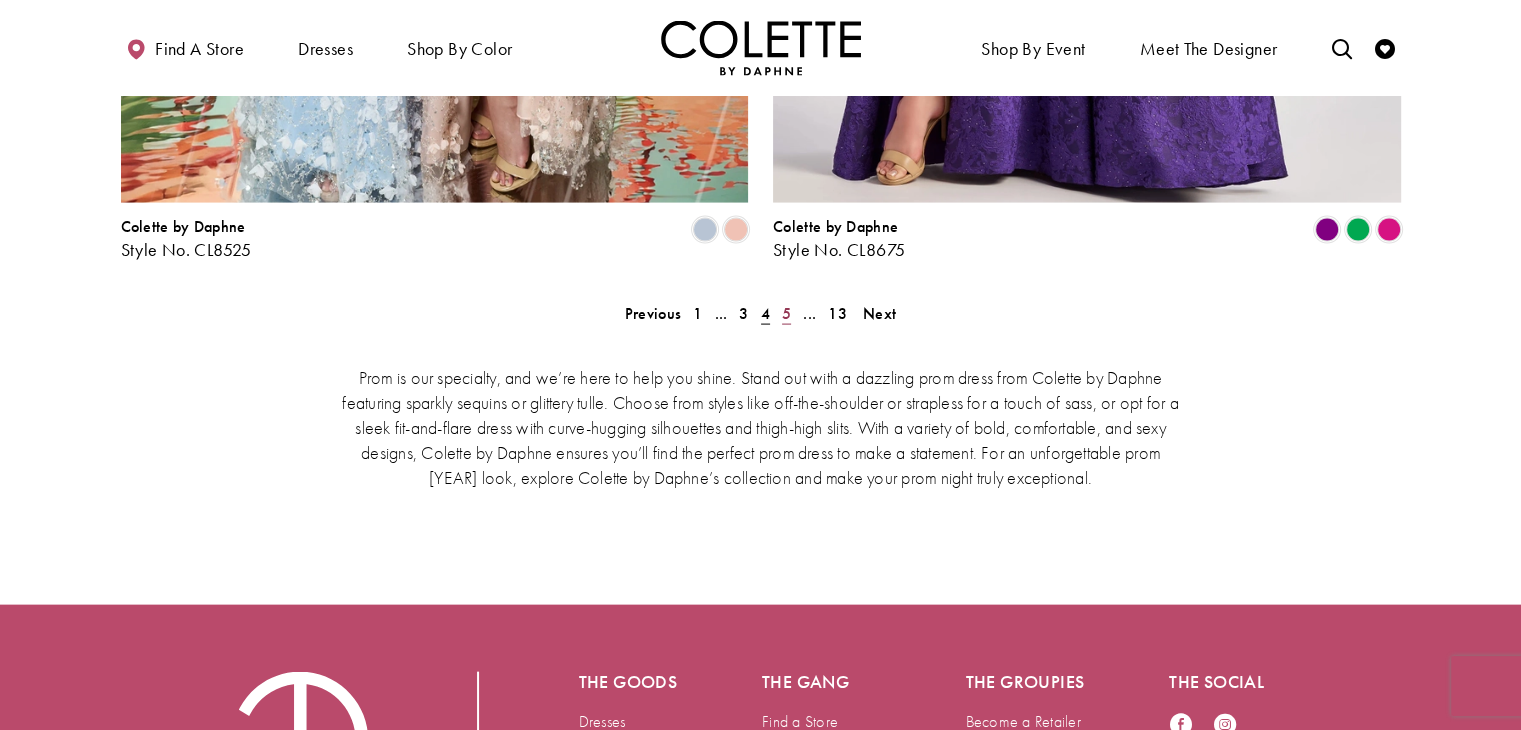 click on "5" at bounding box center (653, 313) 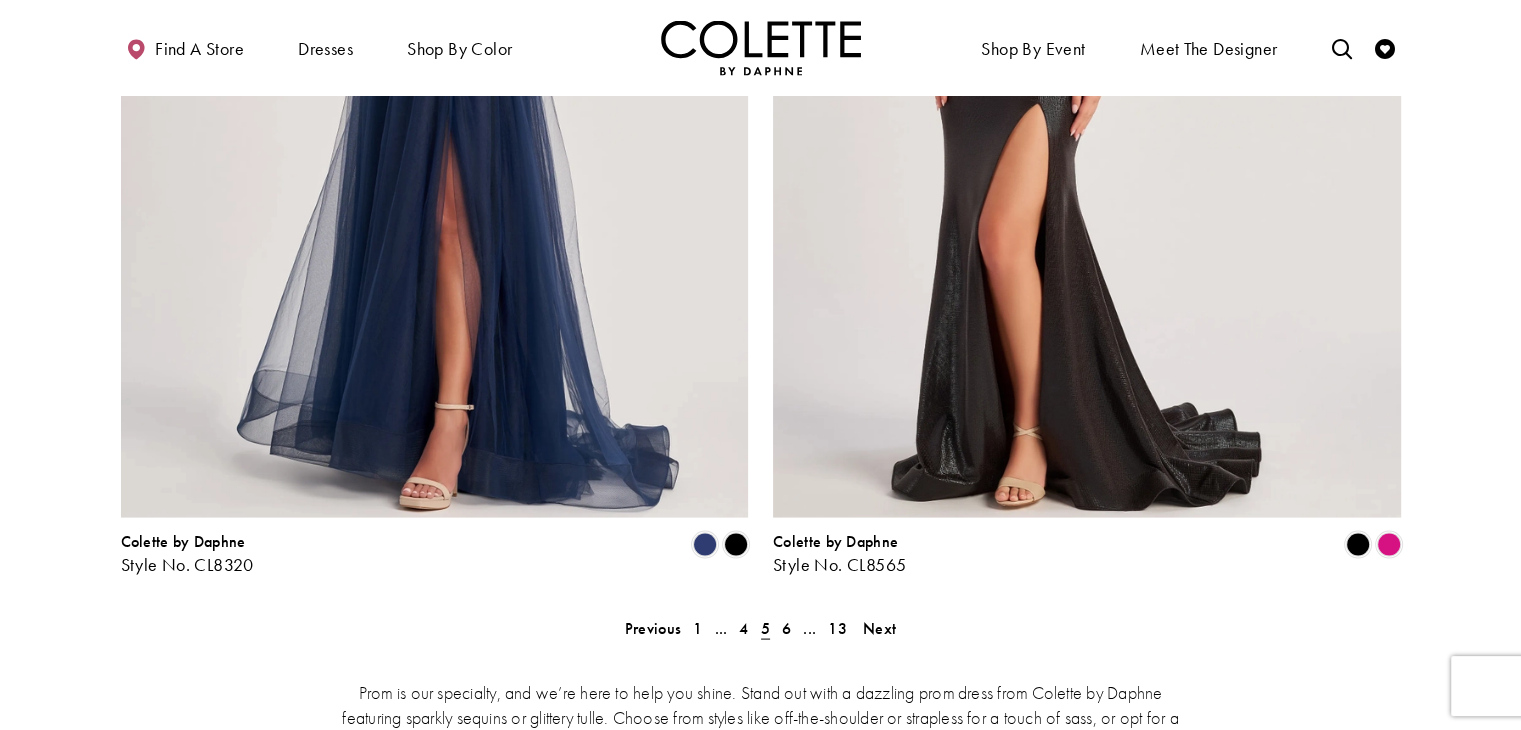 scroll, scrollTop: 3961, scrollLeft: 0, axis: vertical 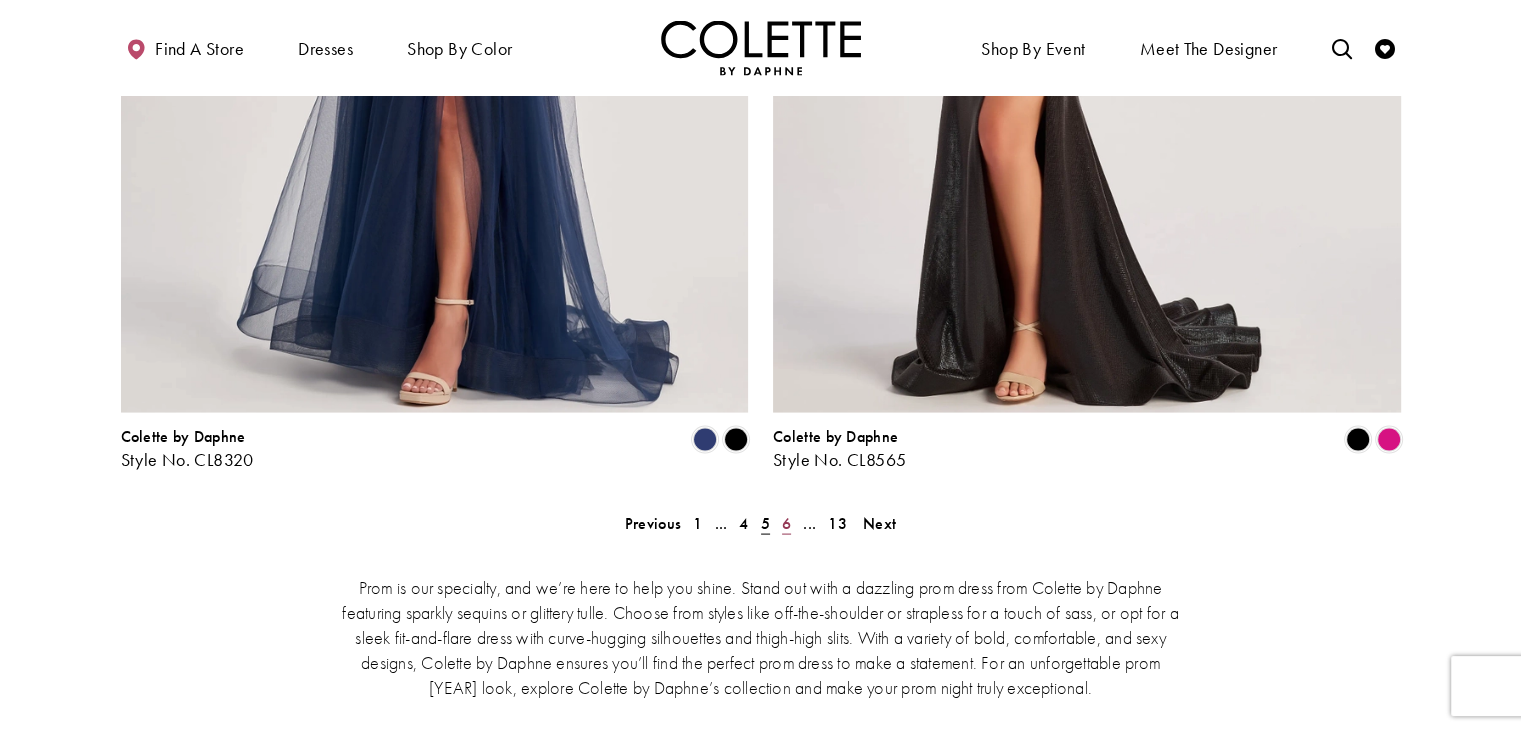 click on "6" at bounding box center (653, 523) 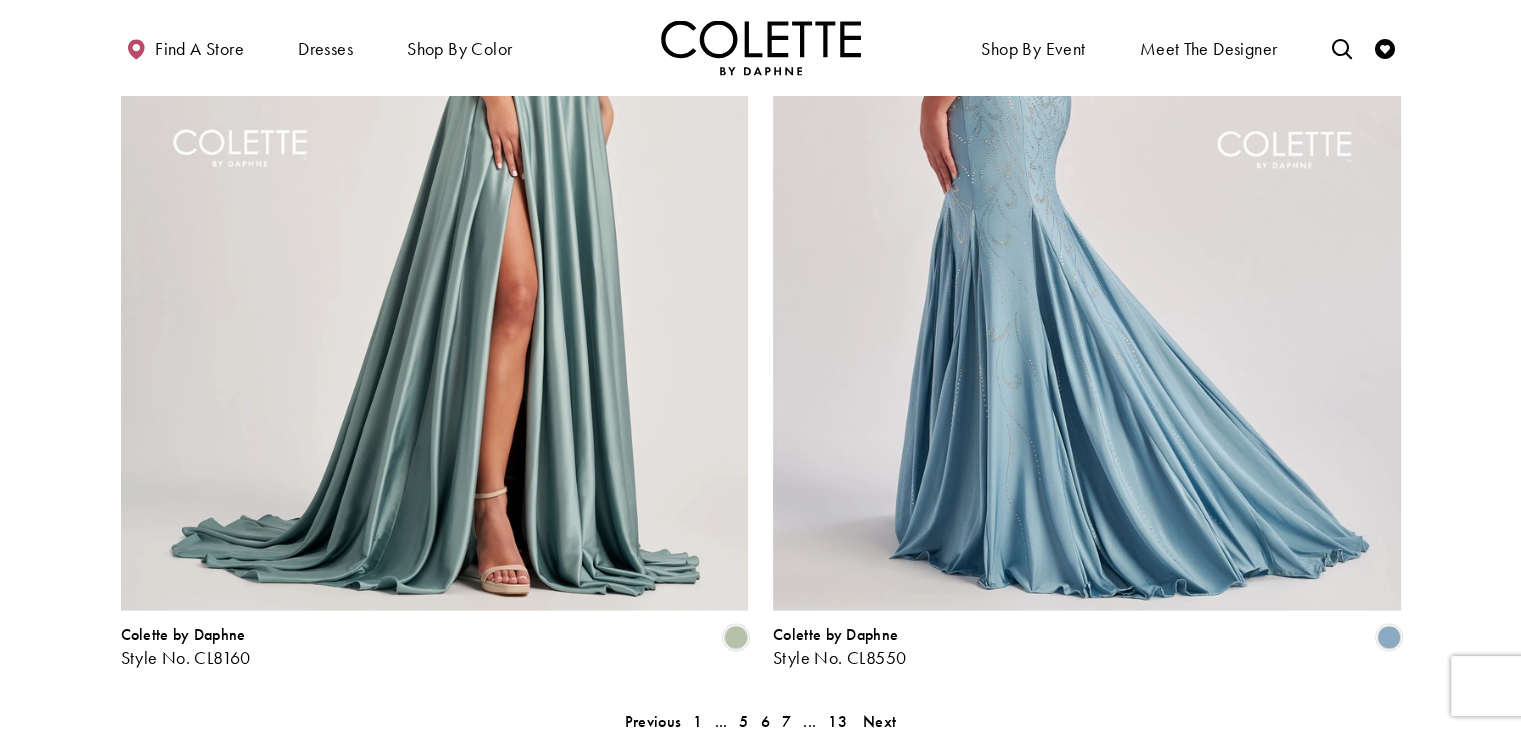 scroll, scrollTop: 3822, scrollLeft: 0, axis: vertical 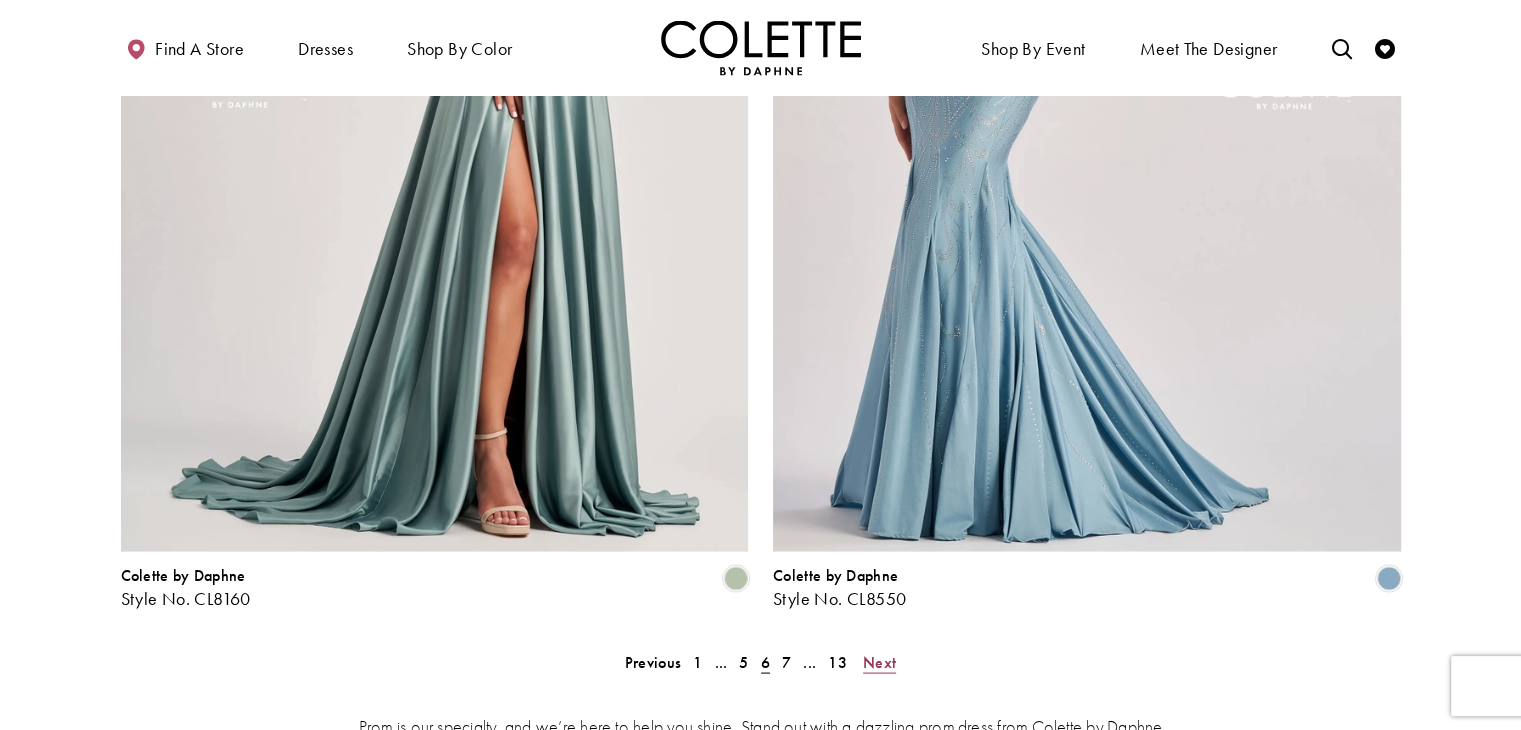 click on "Next" at bounding box center (879, 662) 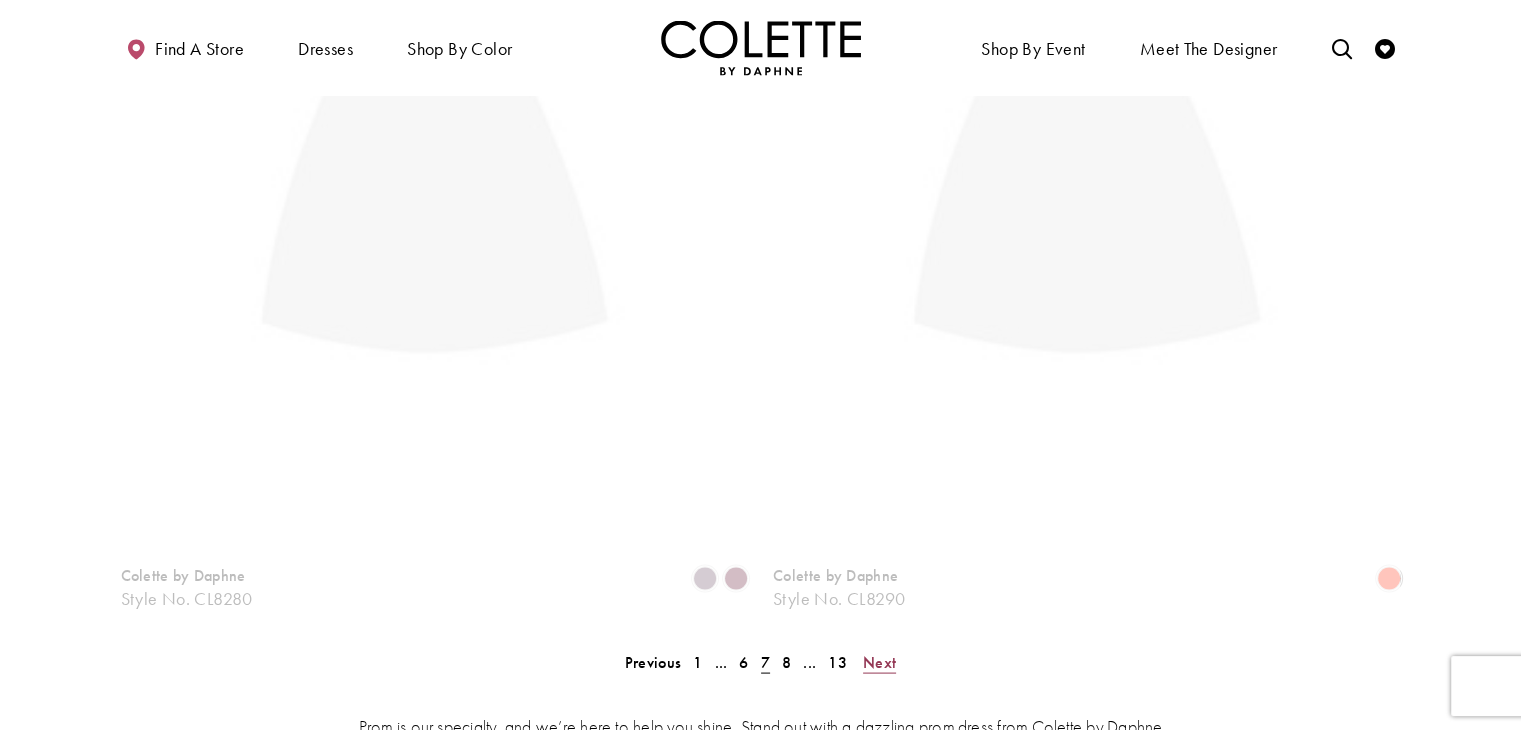 scroll, scrollTop: 513, scrollLeft: 0, axis: vertical 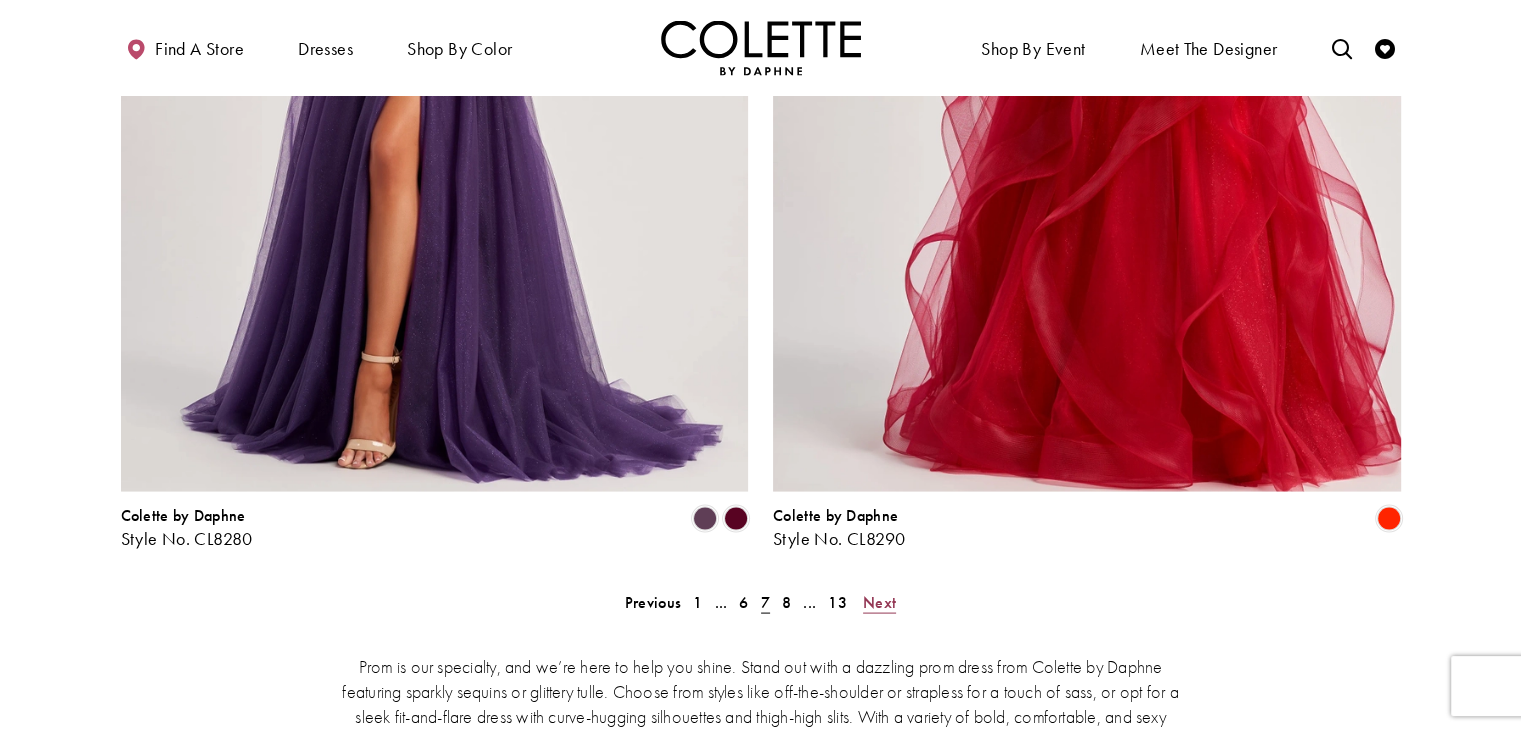 click on "Next" at bounding box center (879, 602) 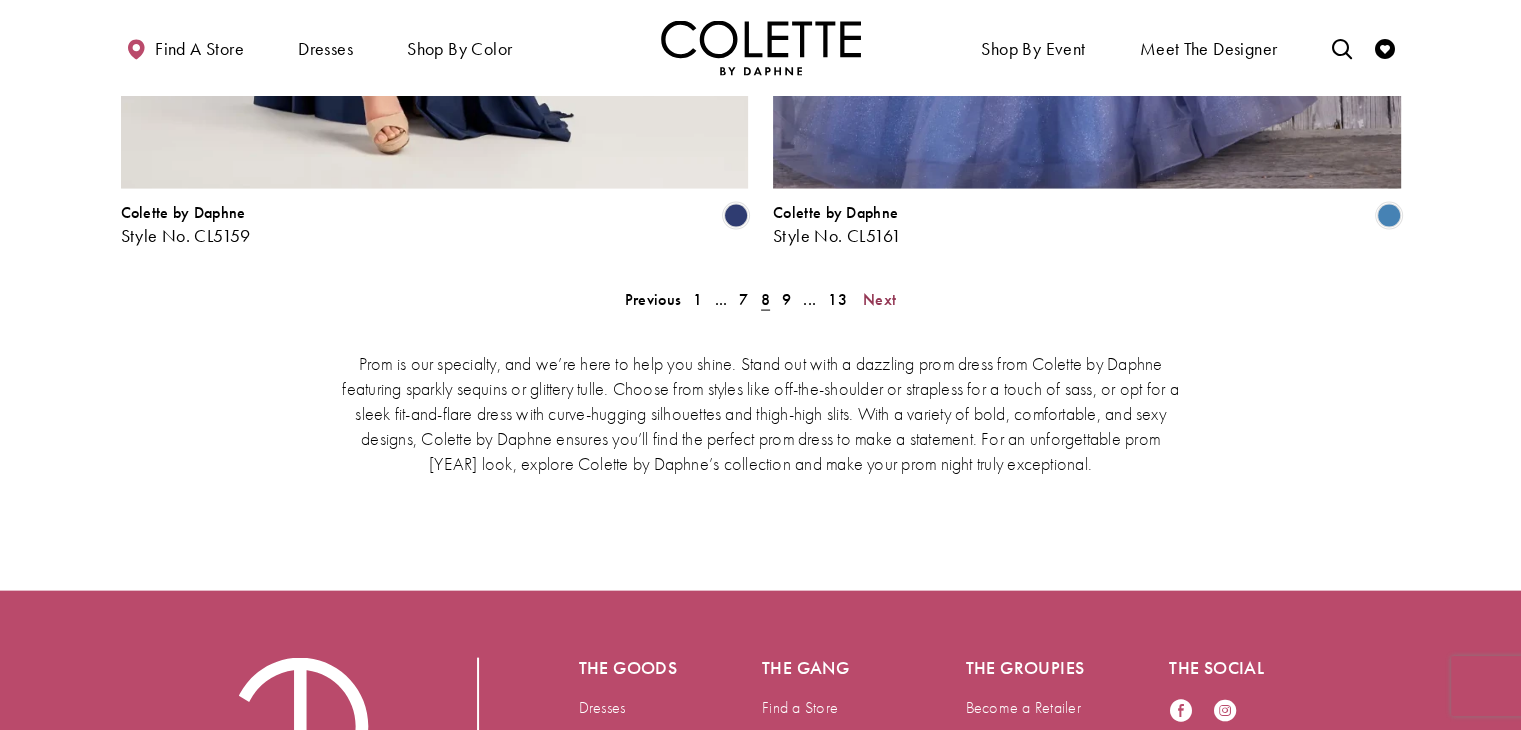 scroll, scrollTop: 4184, scrollLeft: 0, axis: vertical 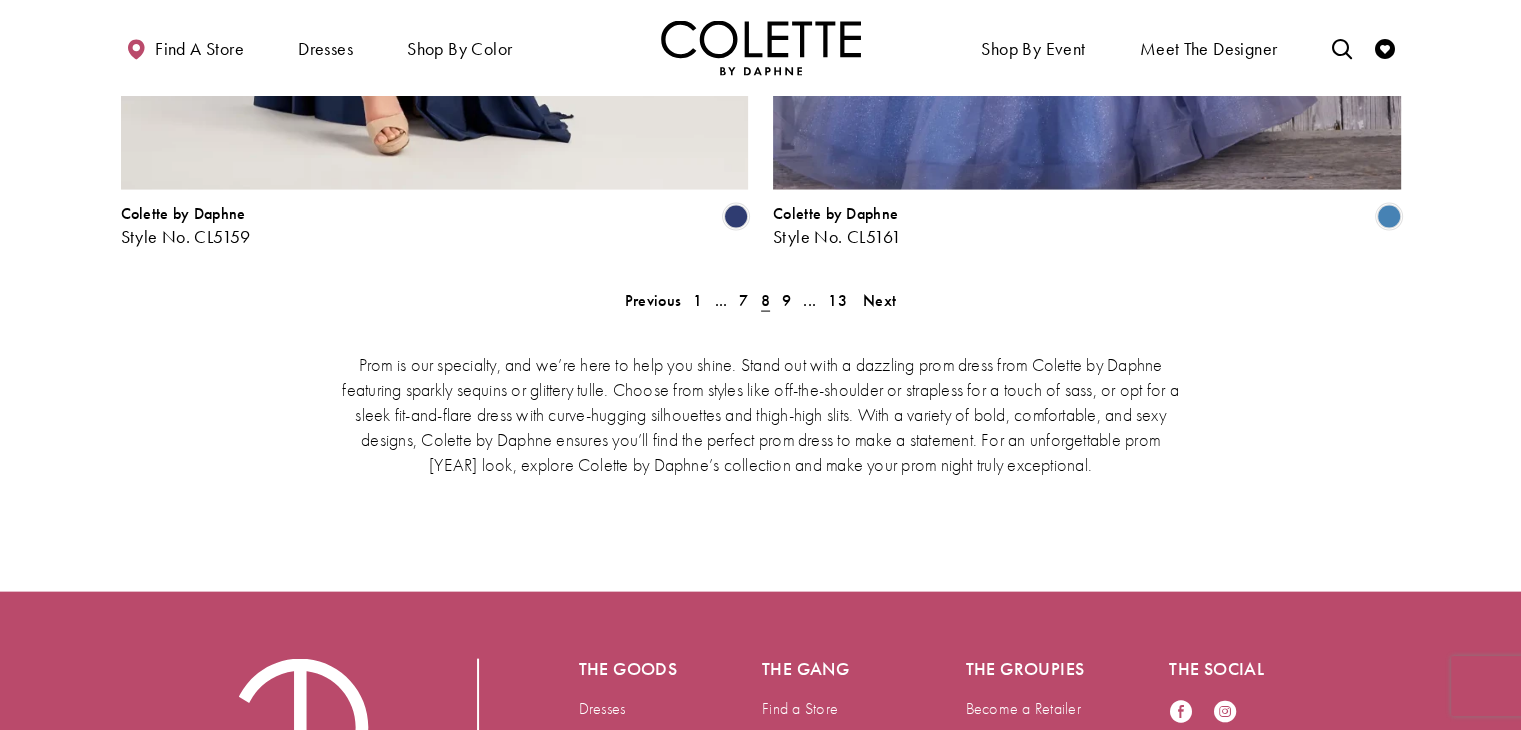 click on "Prom is our specialty, and we’re here to help you shine. Stand out with a dazzling prom dress from Colette by Daphne featuring sparkly sequins or glittery tulle. Choose from styles like off-the-shoulder or strapless for a touch of sass, or opt for a sleek fit-and-flare dress with curve-hugging silhouettes and thigh-high slits. With a variety of bold, comfortable, and sexy designs, Colette by Daphne ensures you’ll find the perfect prom dress to make a statement. For an unforgettable prom 2025 look, explore Colette by Daphne’s collection and make your prom night truly exceptional." at bounding box center (761, 413) 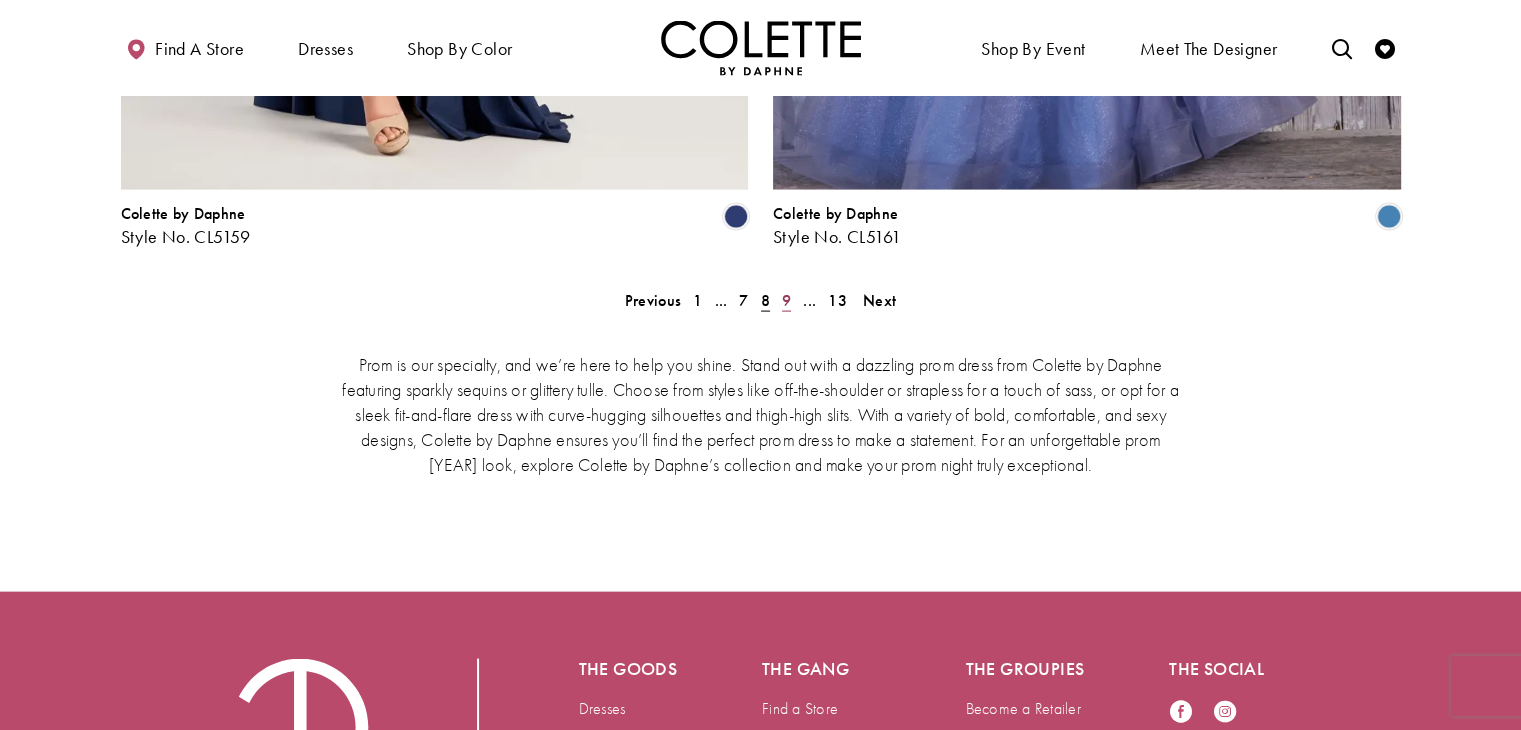 click on "9" at bounding box center (653, 300) 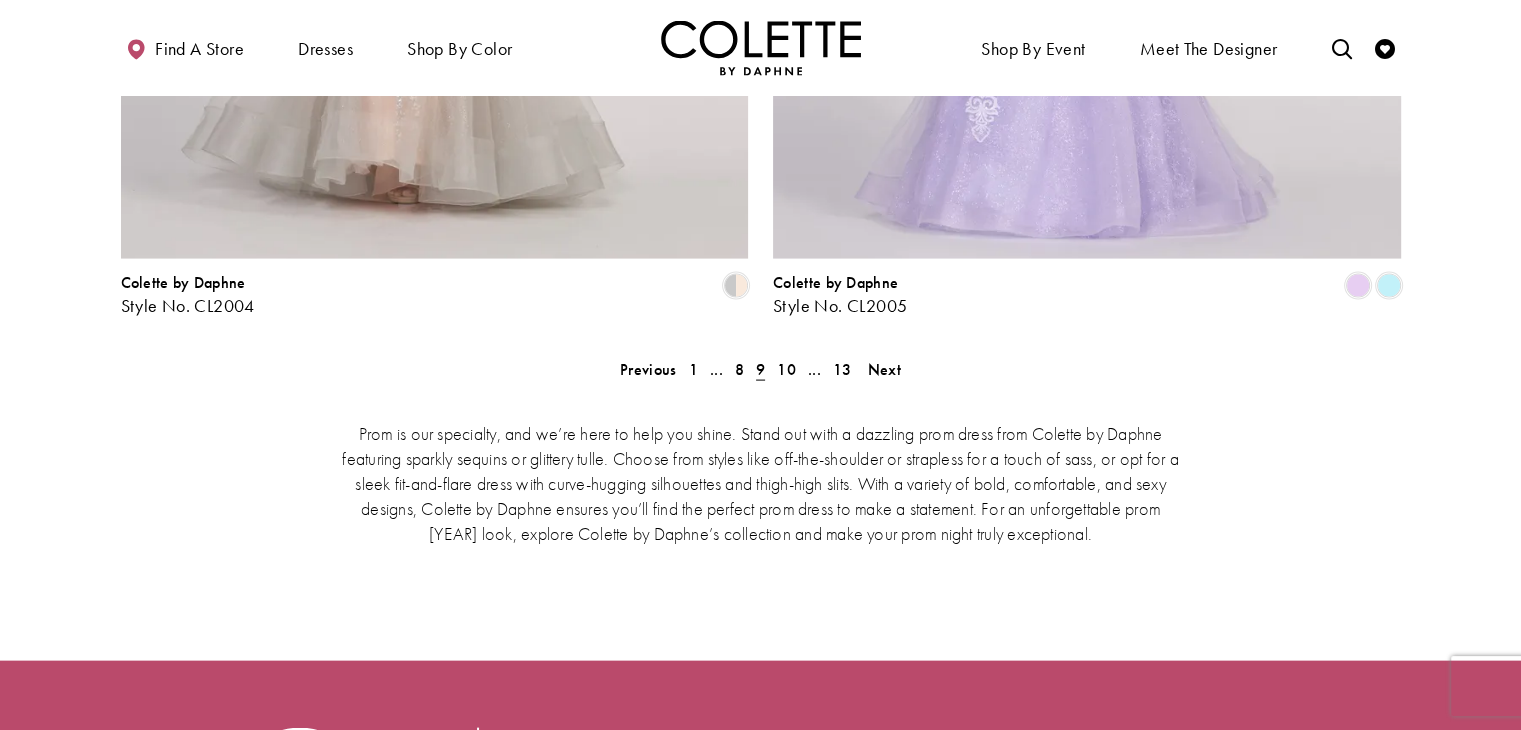 scroll, scrollTop: 4130, scrollLeft: 0, axis: vertical 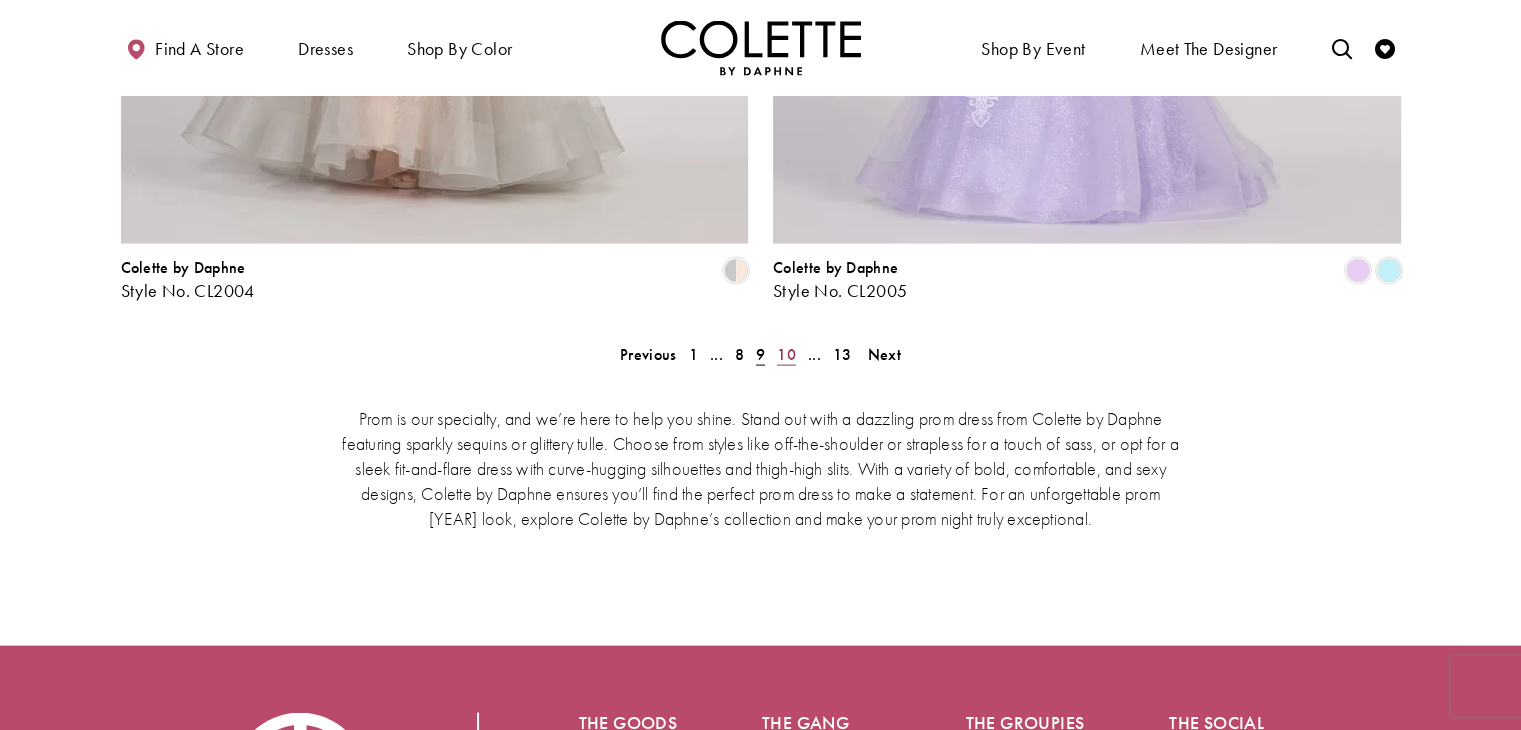 click on "10" at bounding box center (648, 354) 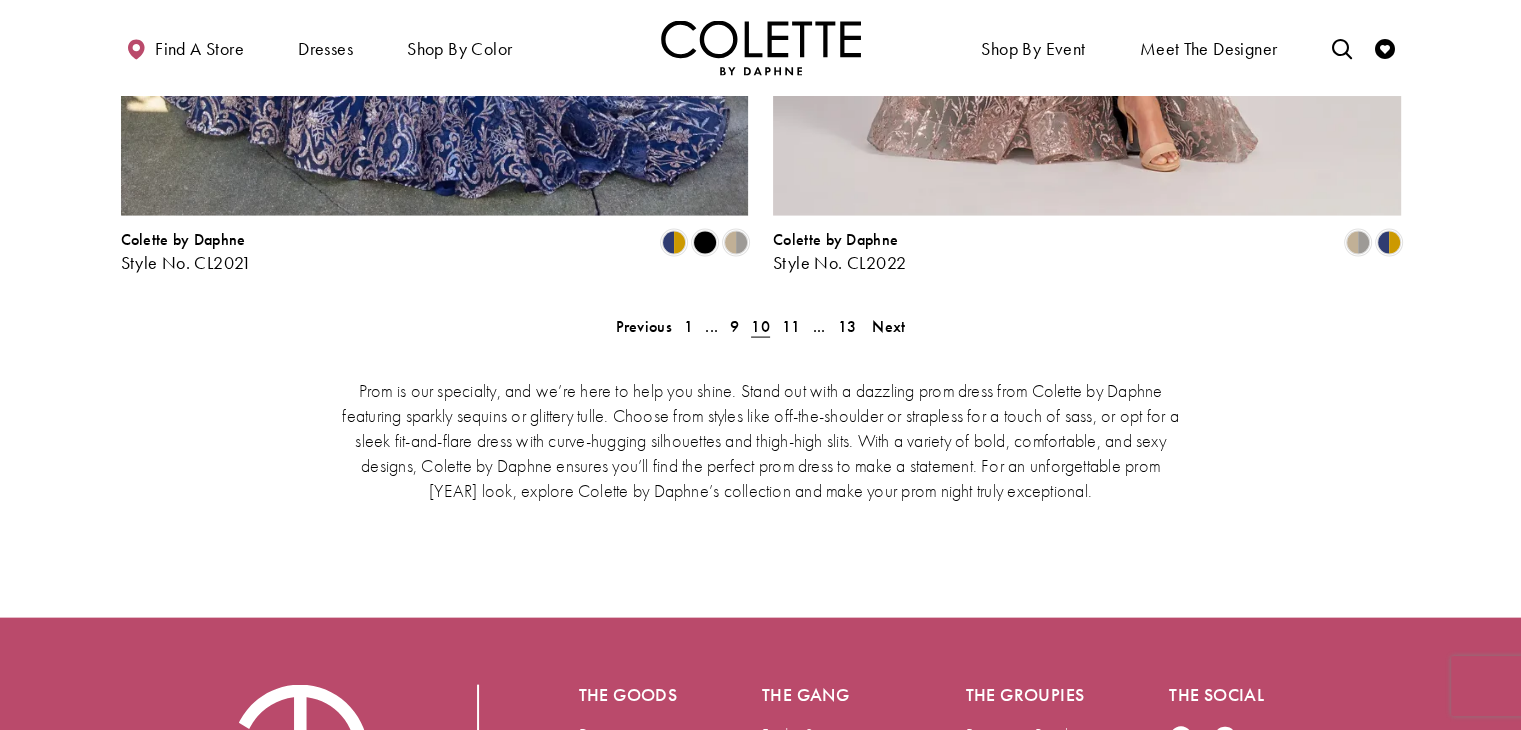 scroll, scrollTop: 4157, scrollLeft: 0, axis: vertical 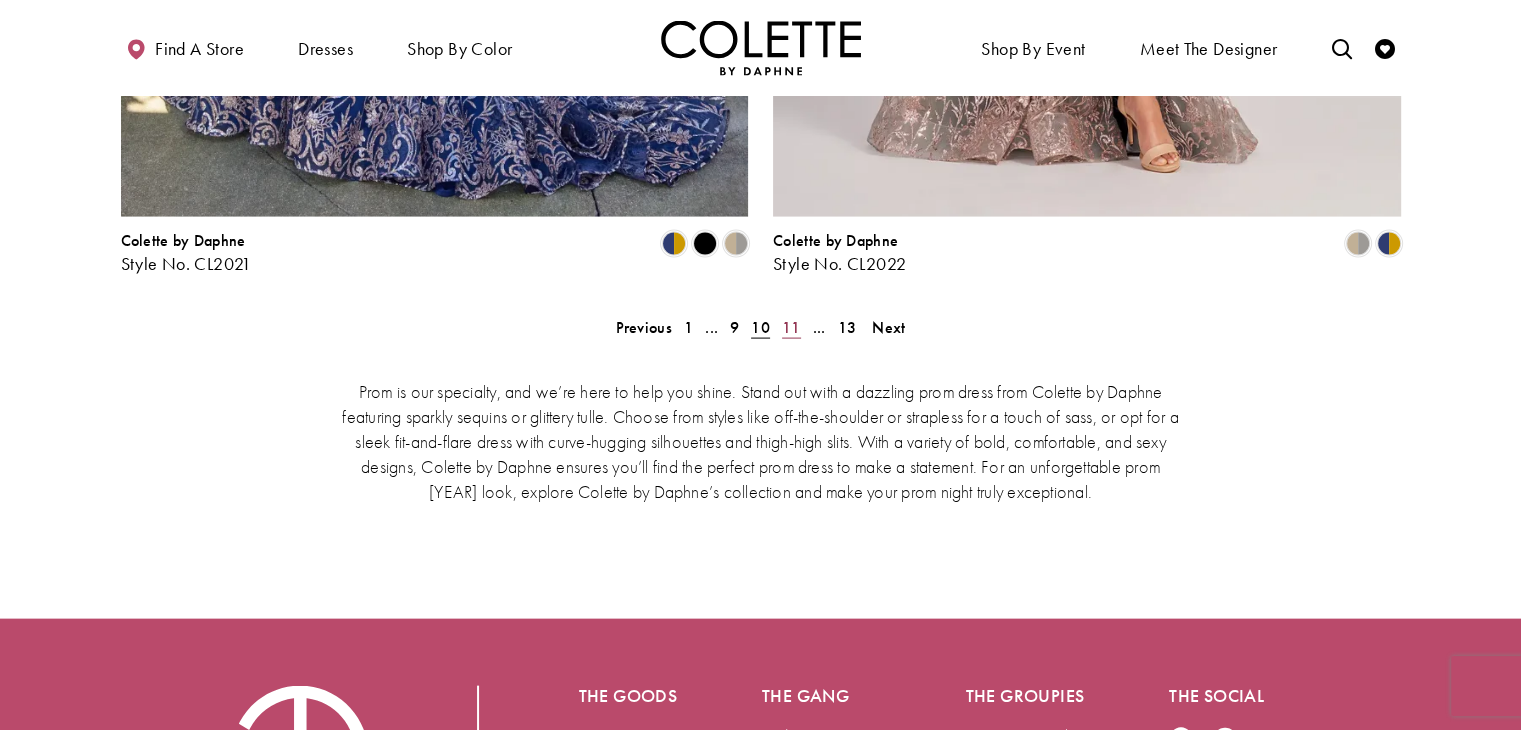 click on "11" at bounding box center [643, 327] 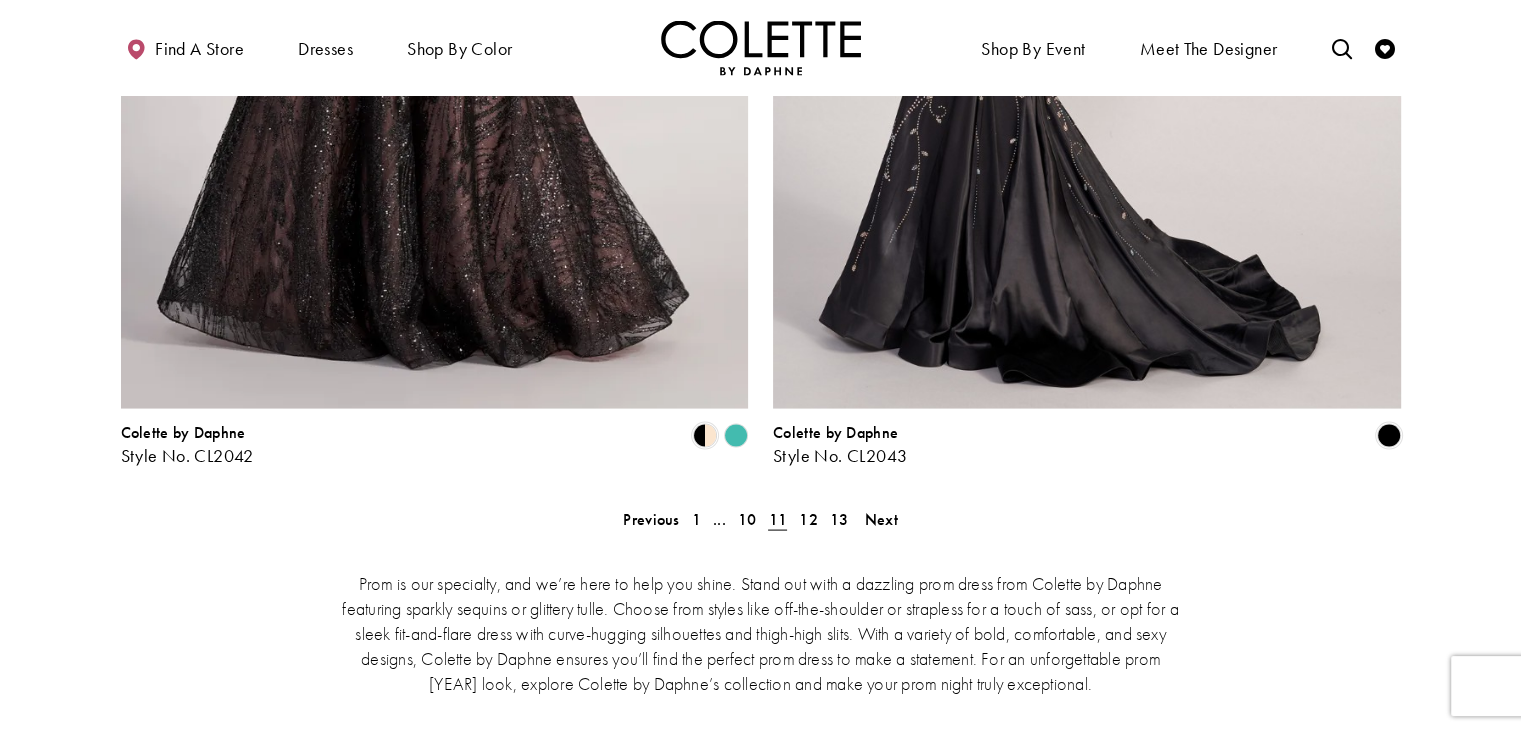 scroll, scrollTop: 3966, scrollLeft: 0, axis: vertical 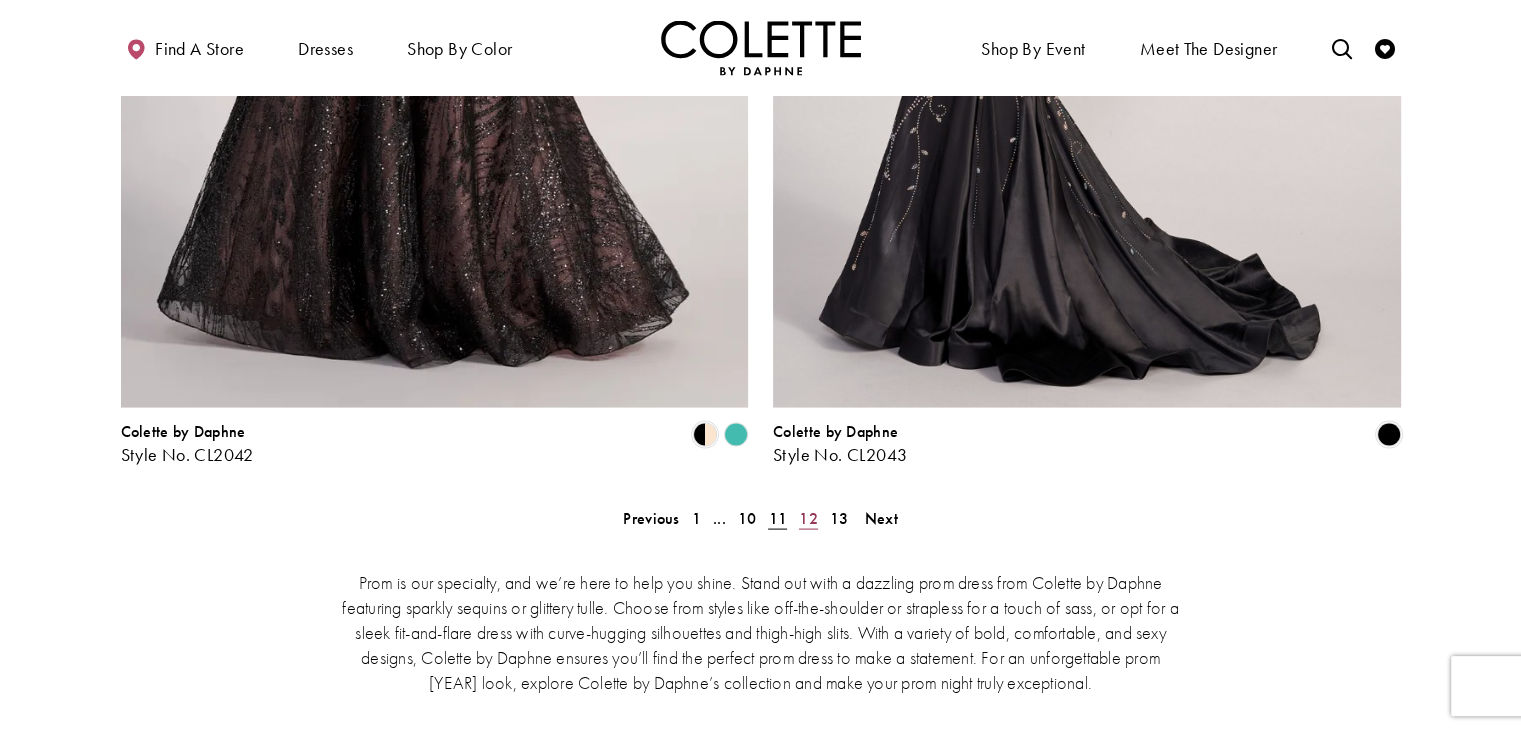 click on "12" at bounding box center (651, 518) 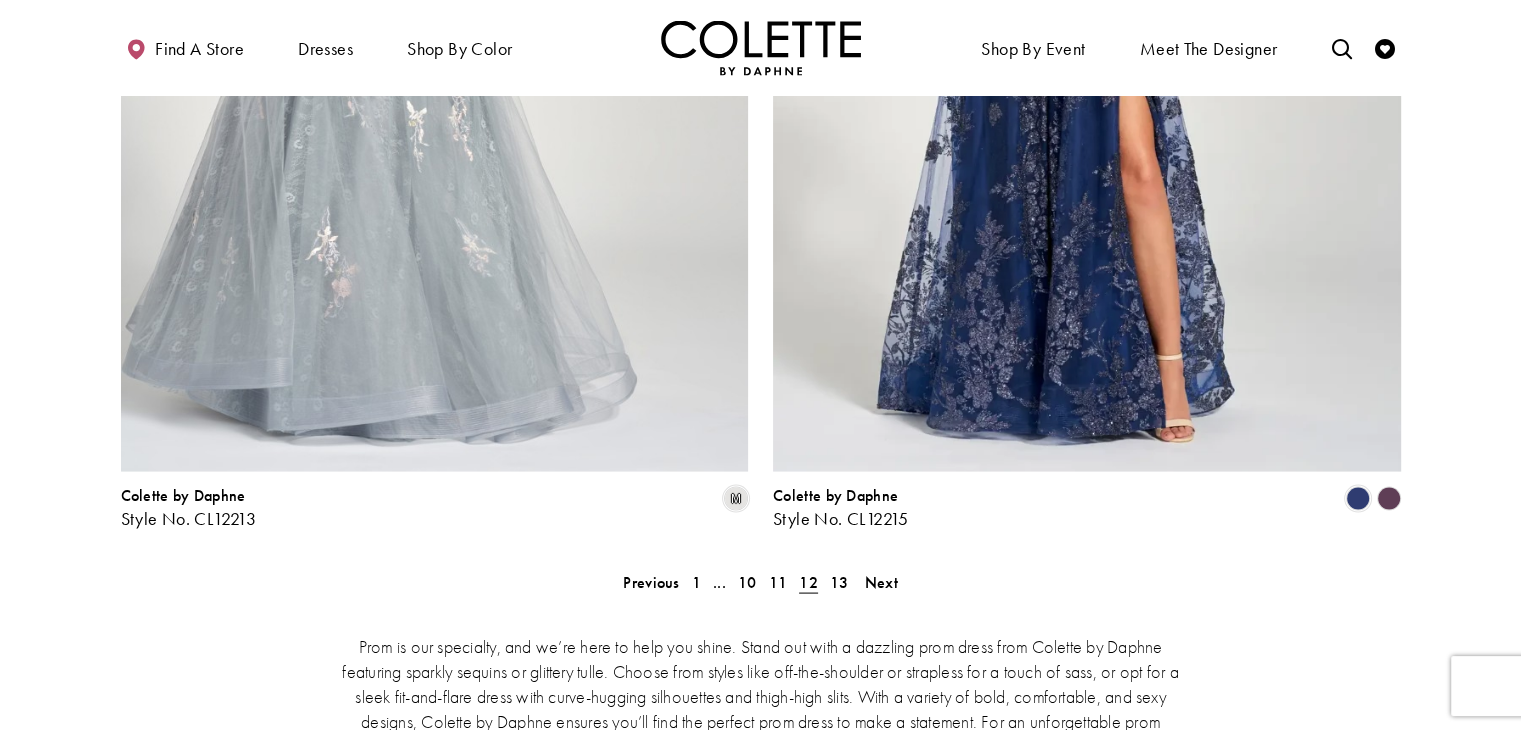 scroll, scrollTop: 3901, scrollLeft: 0, axis: vertical 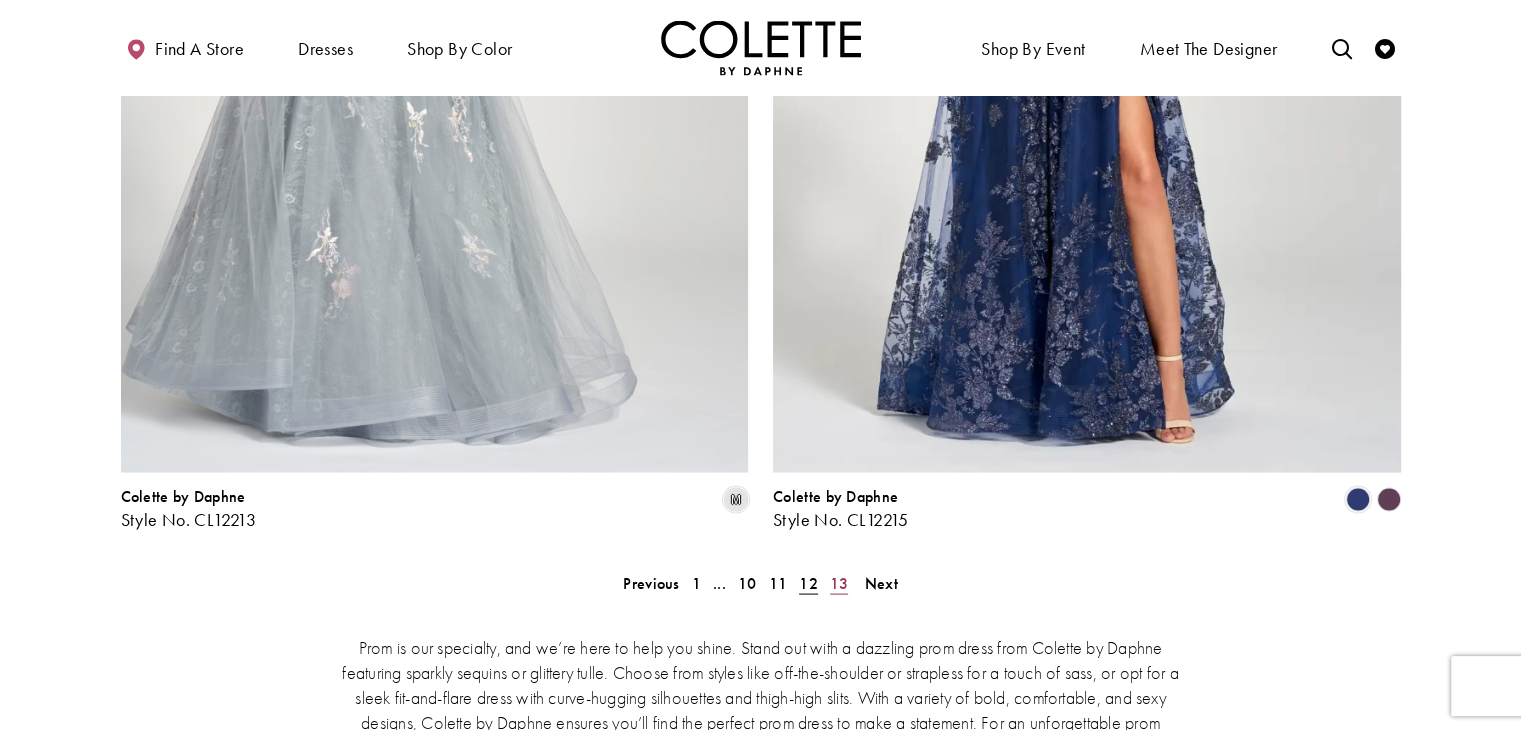 click on "13" at bounding box center [651, 583] 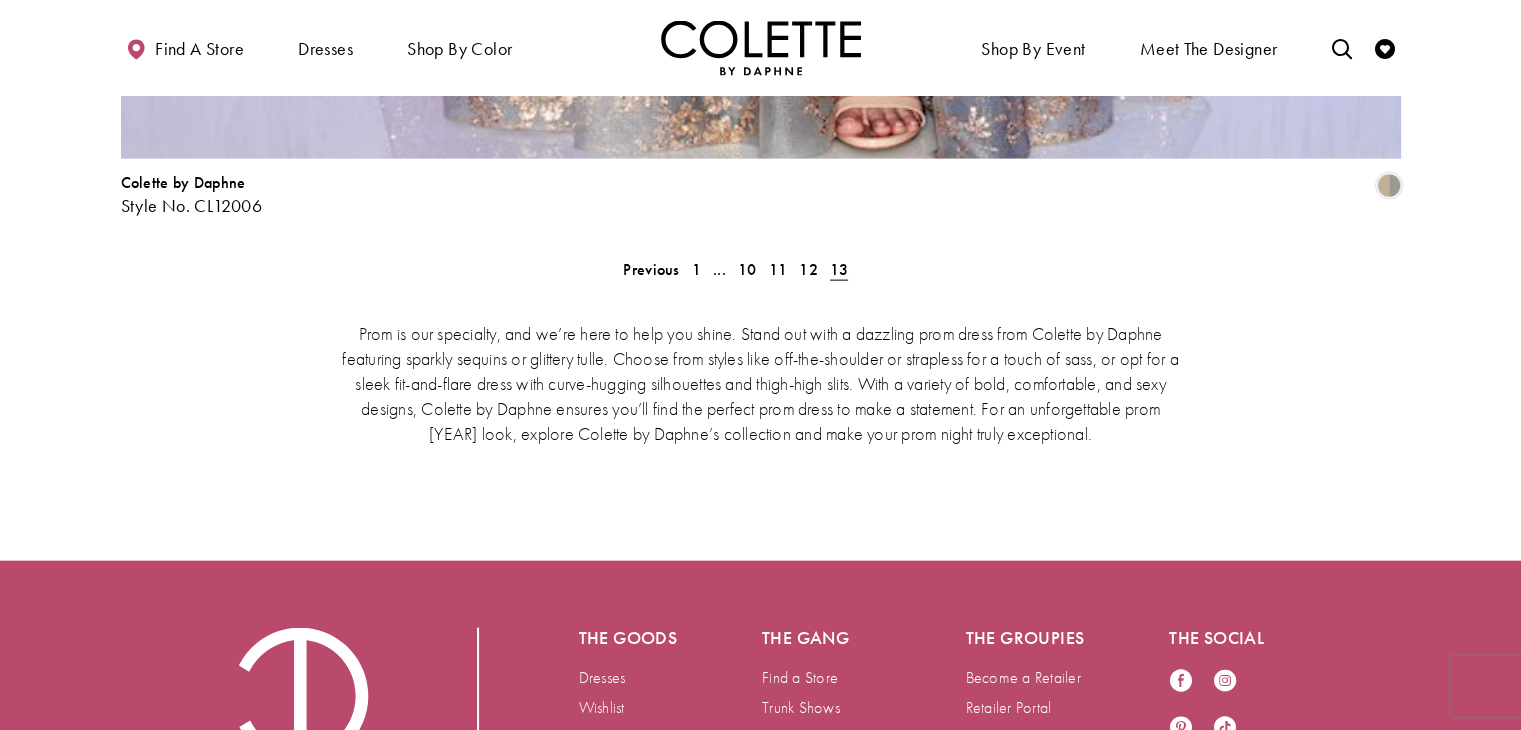 scroll, scrollTop: 4450, scrollLeft: 0, axis: vertical 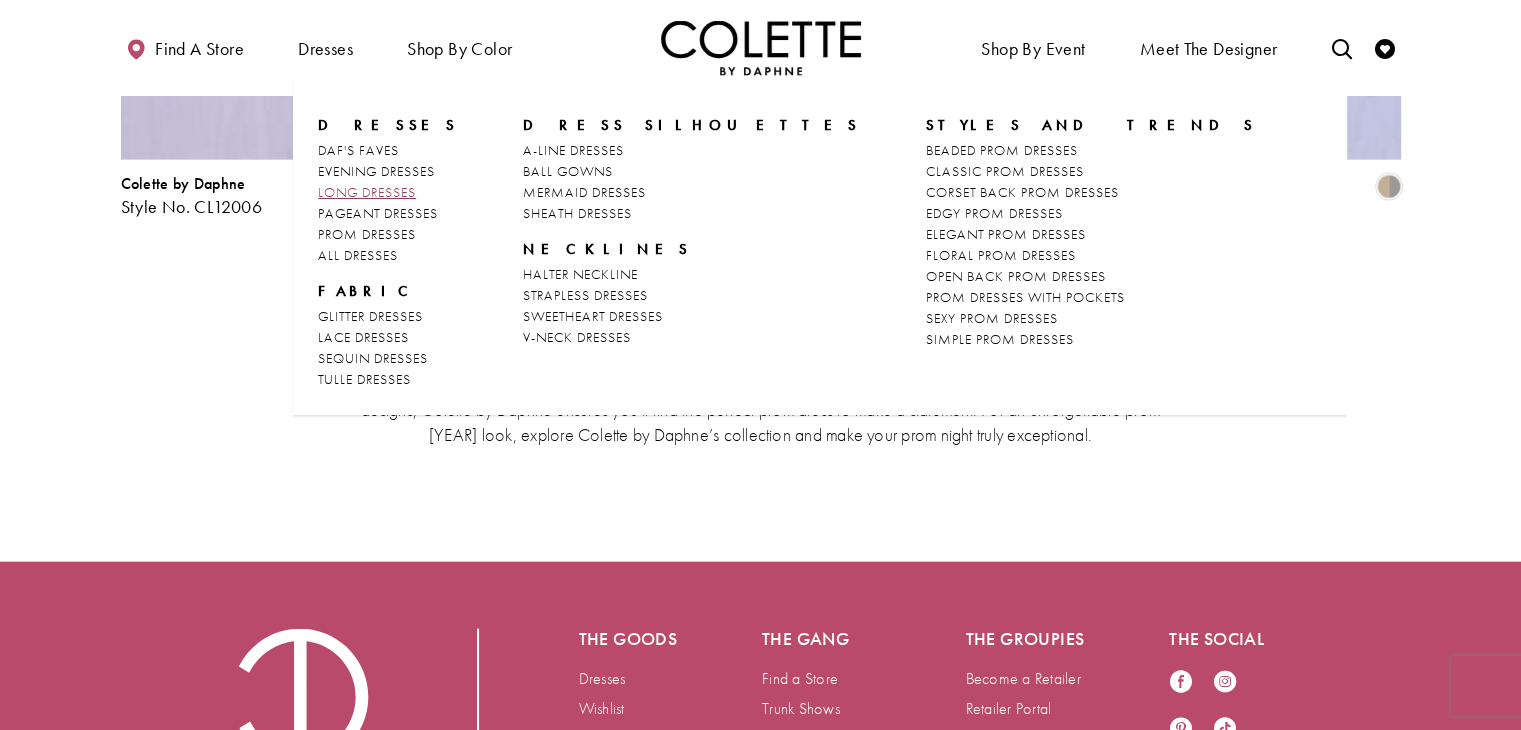 click on "LONG DRESSES" at bounding box center [367, 192] 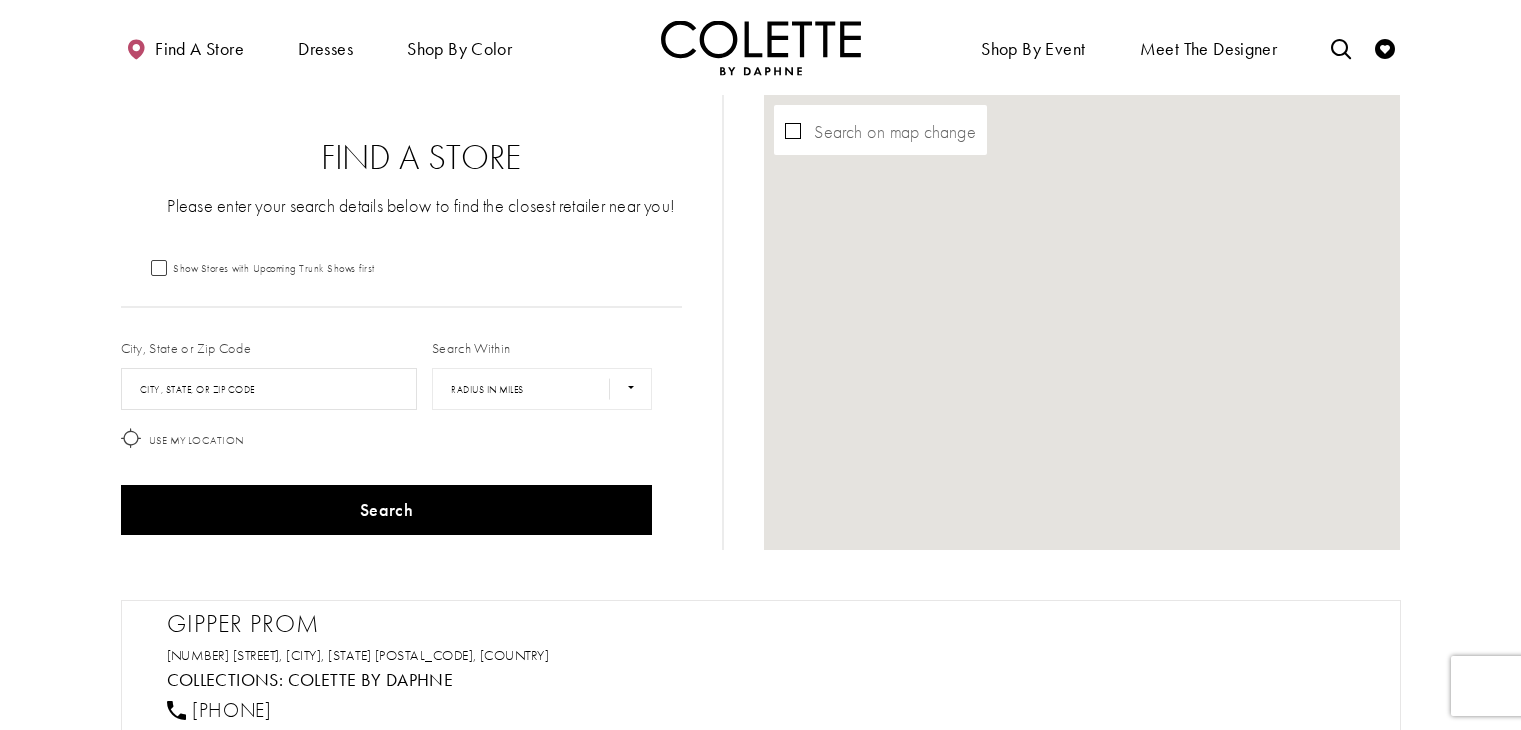 scroll, scrollTop: 0, scrollLeft: 0, axis: both 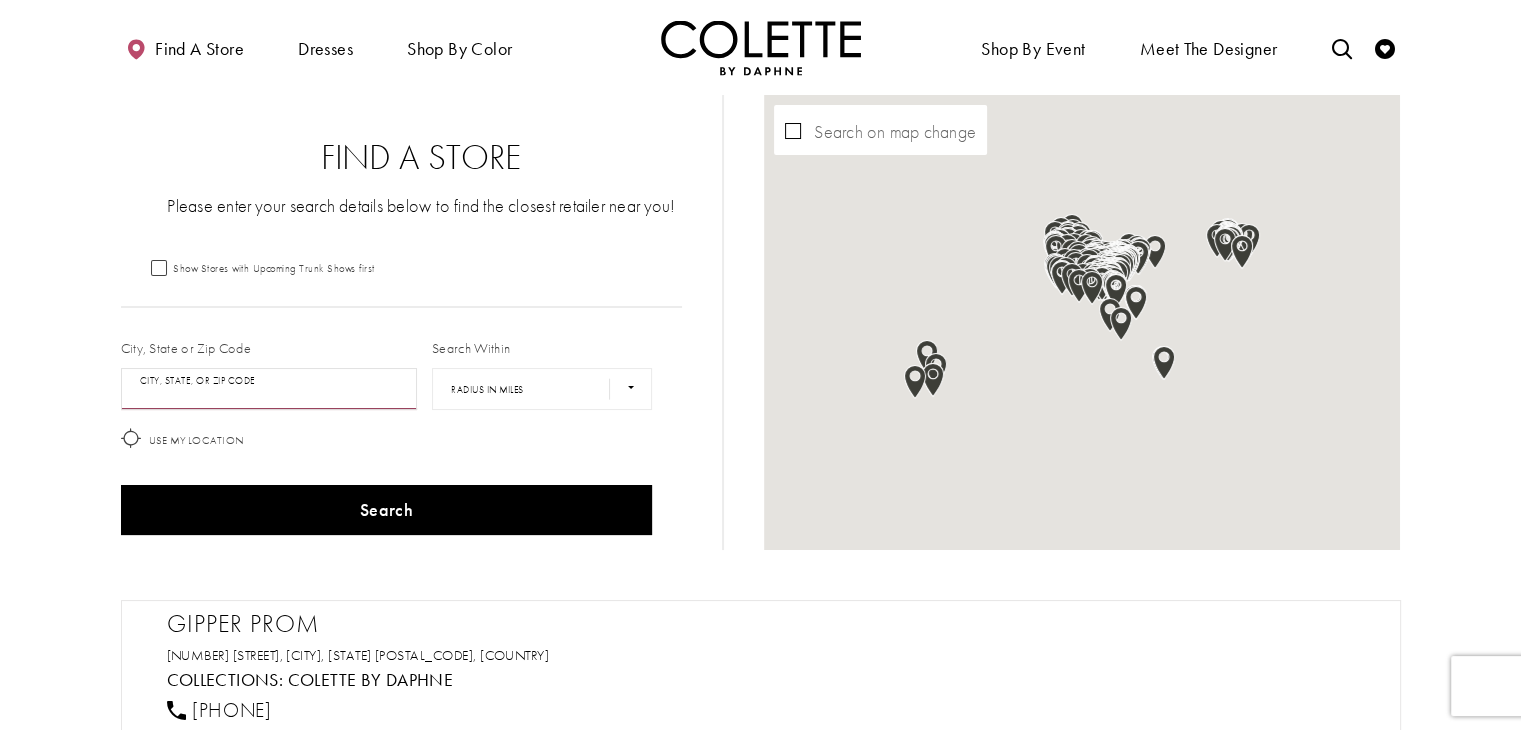 click at bounding box center [269, 389] 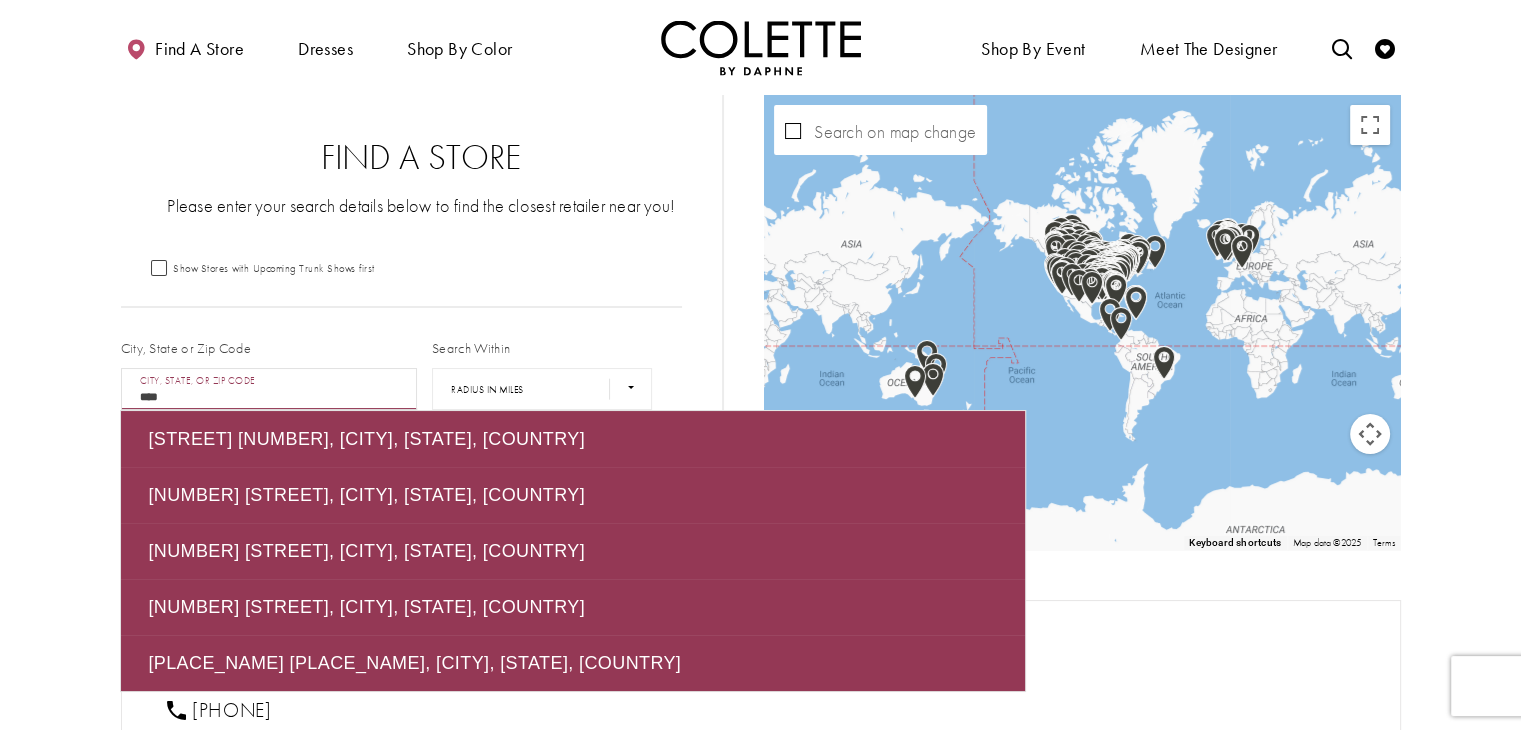 type on "****" 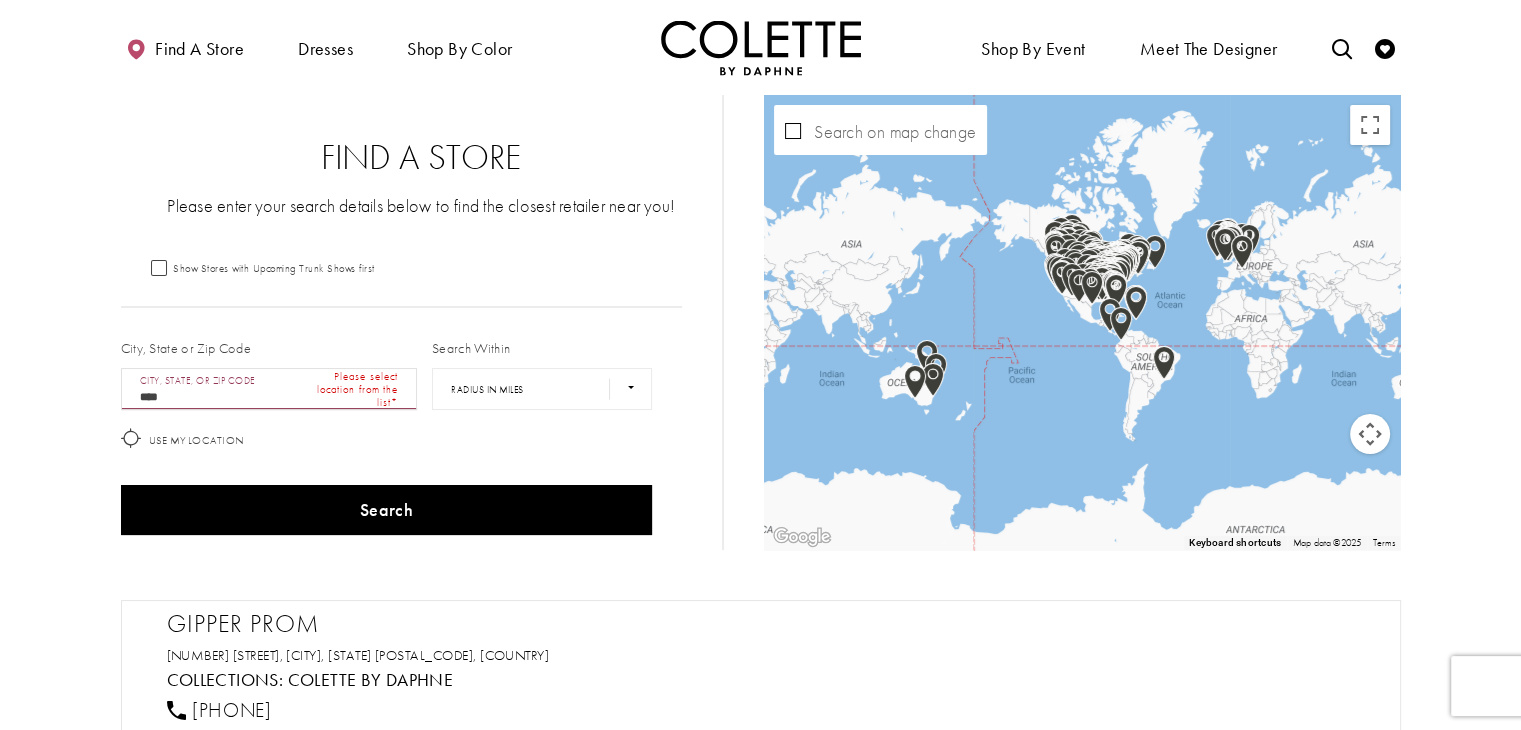 click on "Show Stores with Upcoming Trunk Shows first" at bounding box center (402, 267) 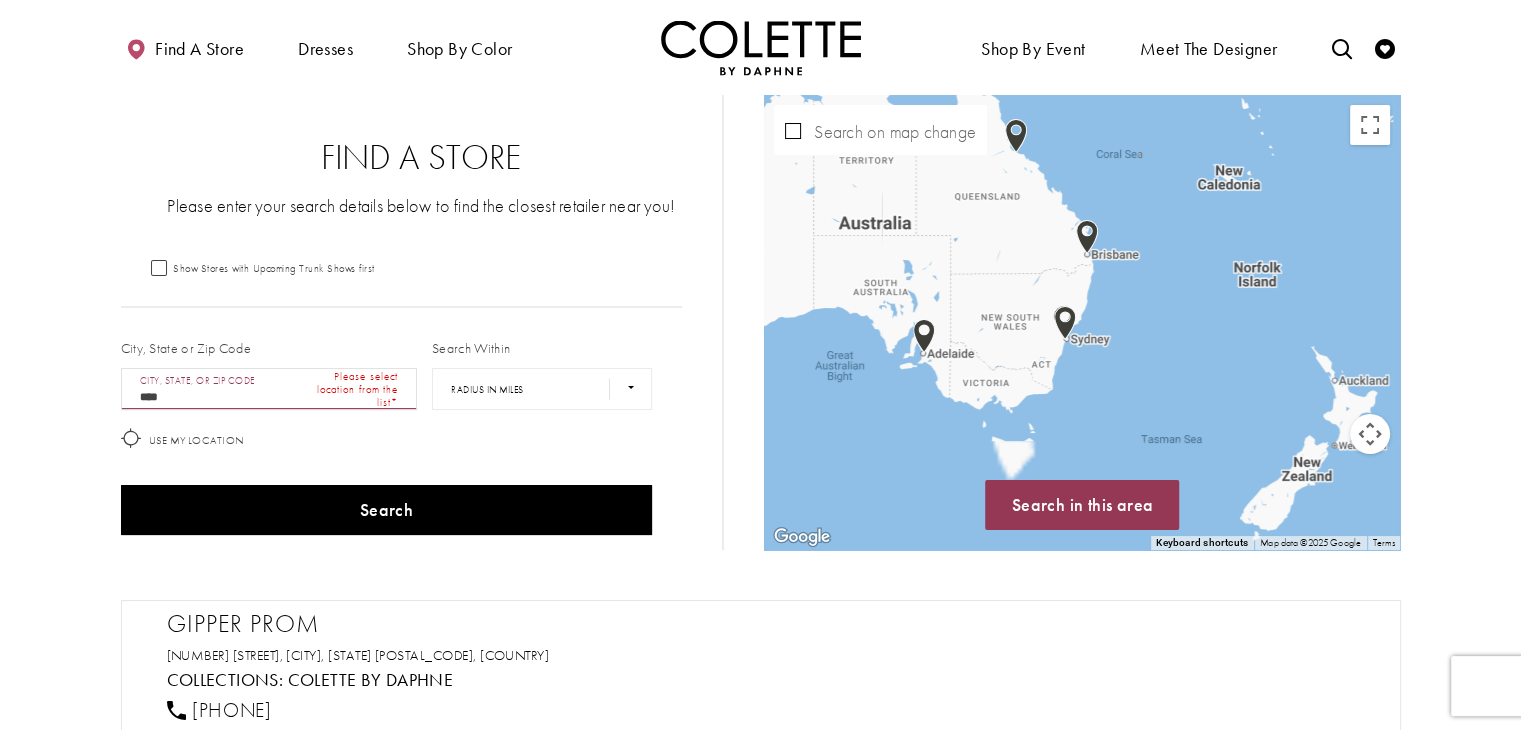 click at bounding box center [370, 953] 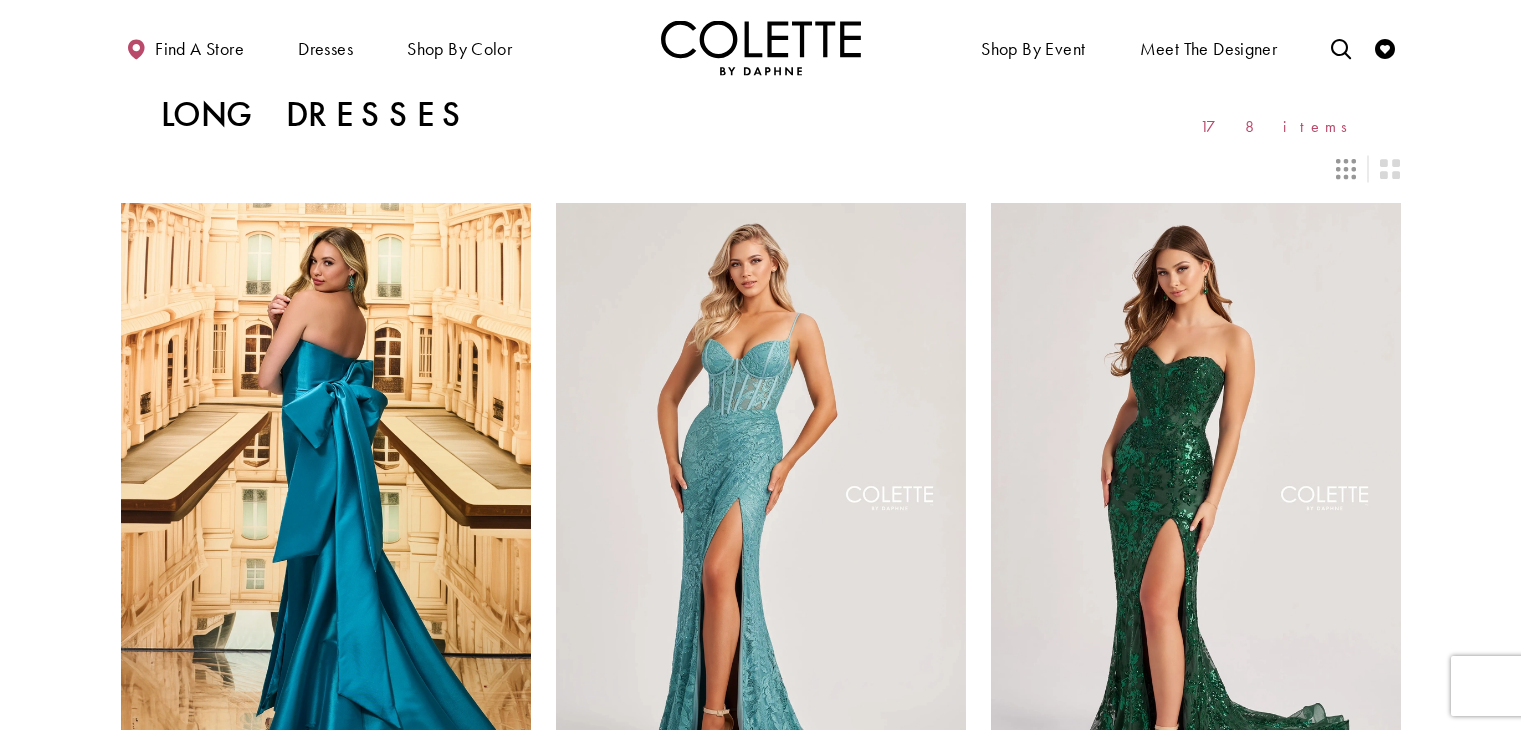 scroll, scrollTop: 0, scrollLeft: 0, axis: both 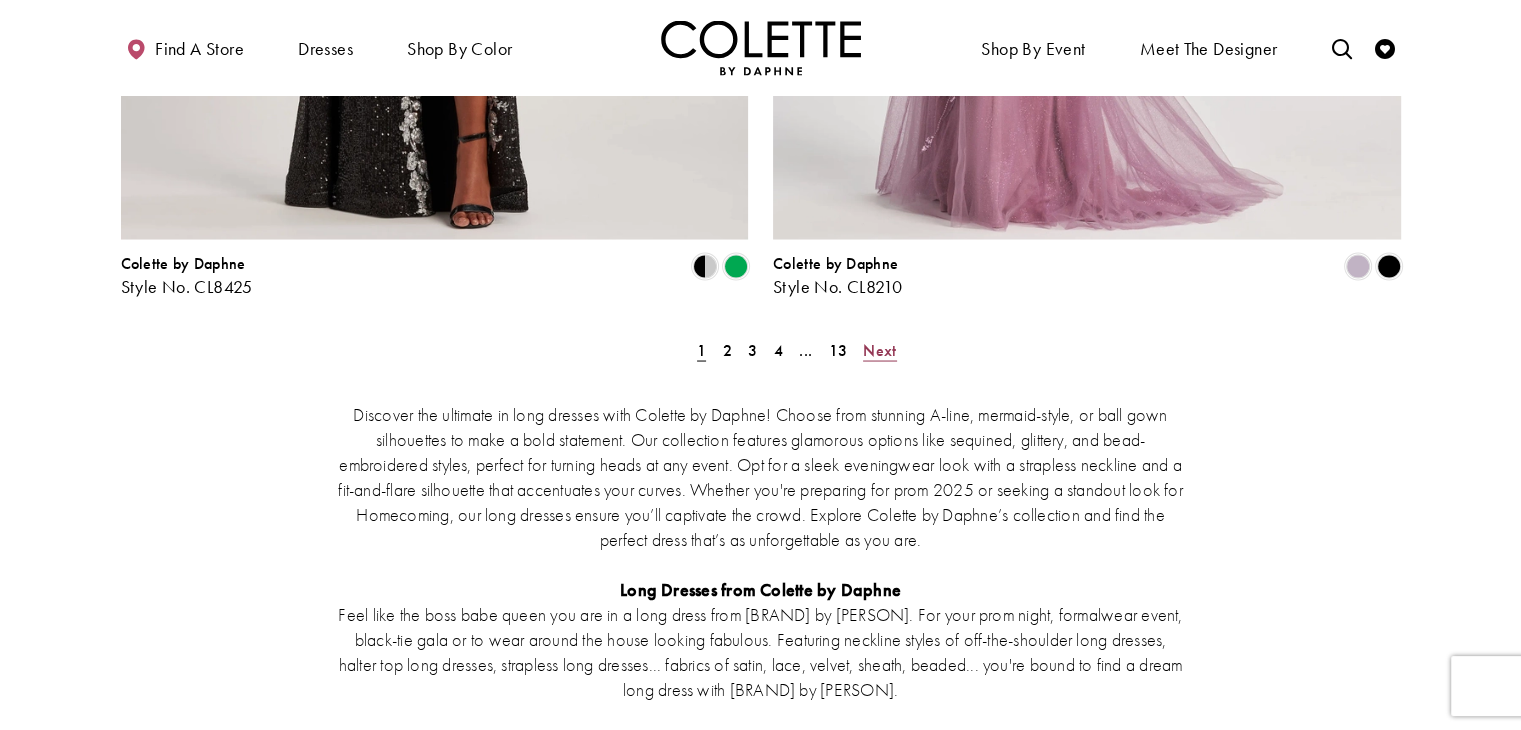 click on "Next" at bounding box center (879, 349) 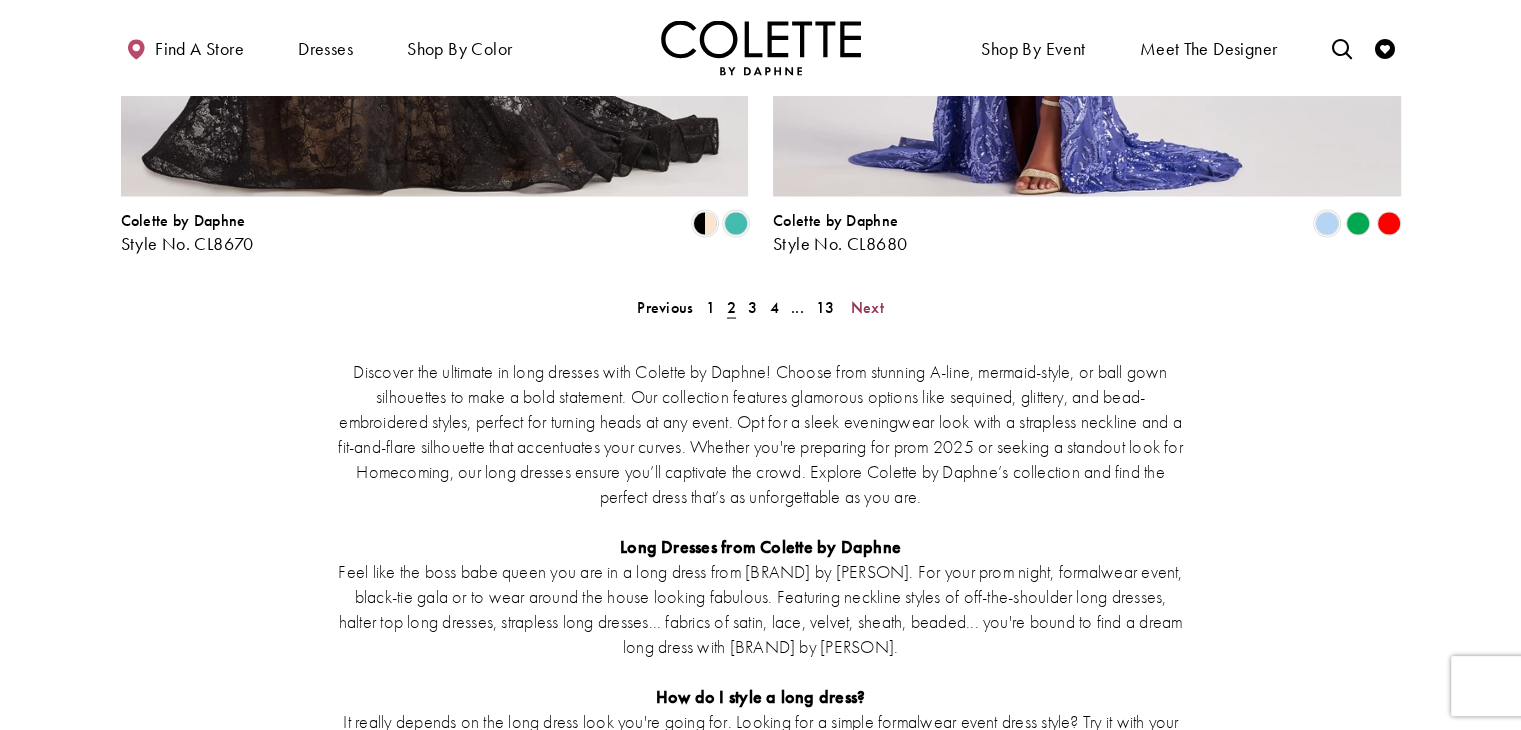scroll, scrollTop: 3796, scrollLeft: 0, axis: vertical 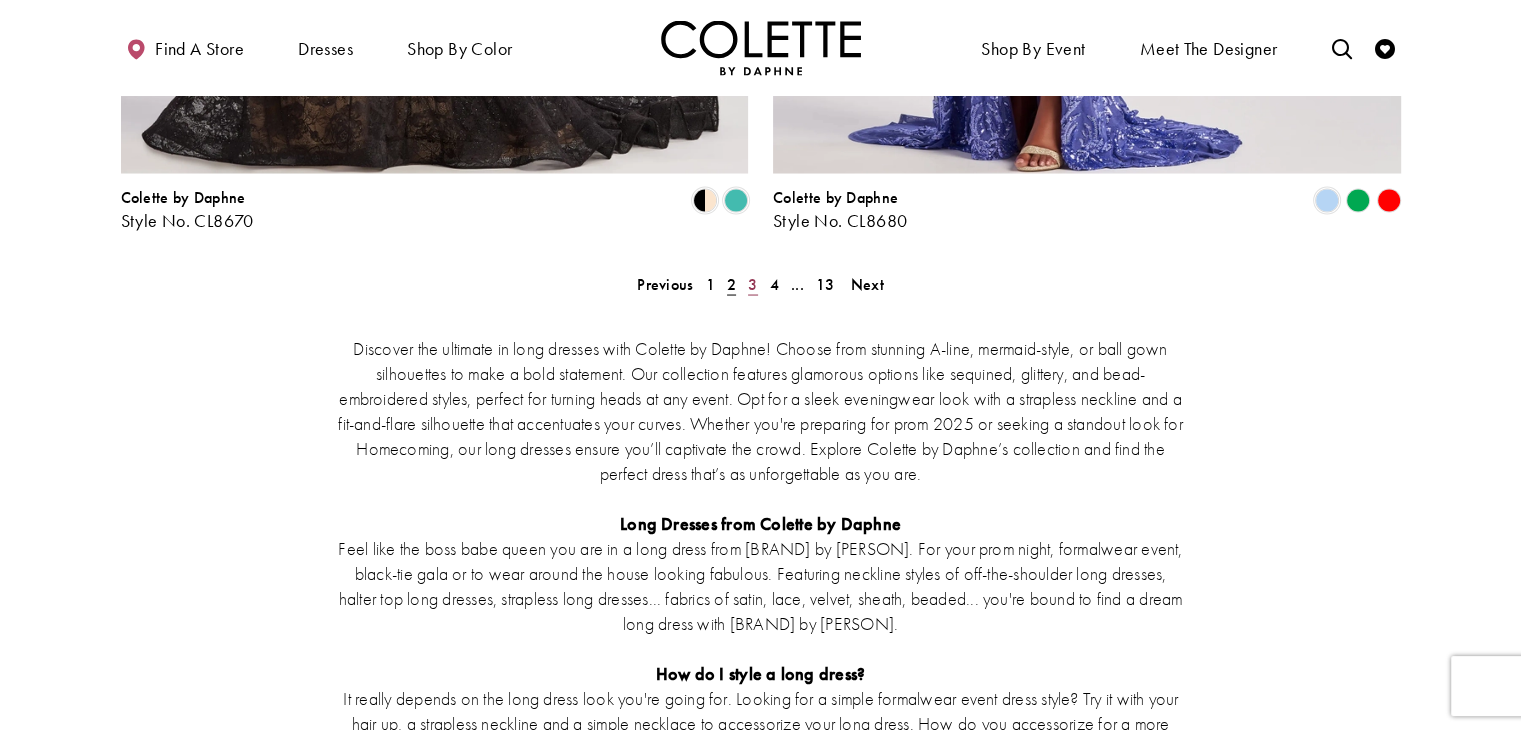 click on "3" at bounding box center [665, 283] 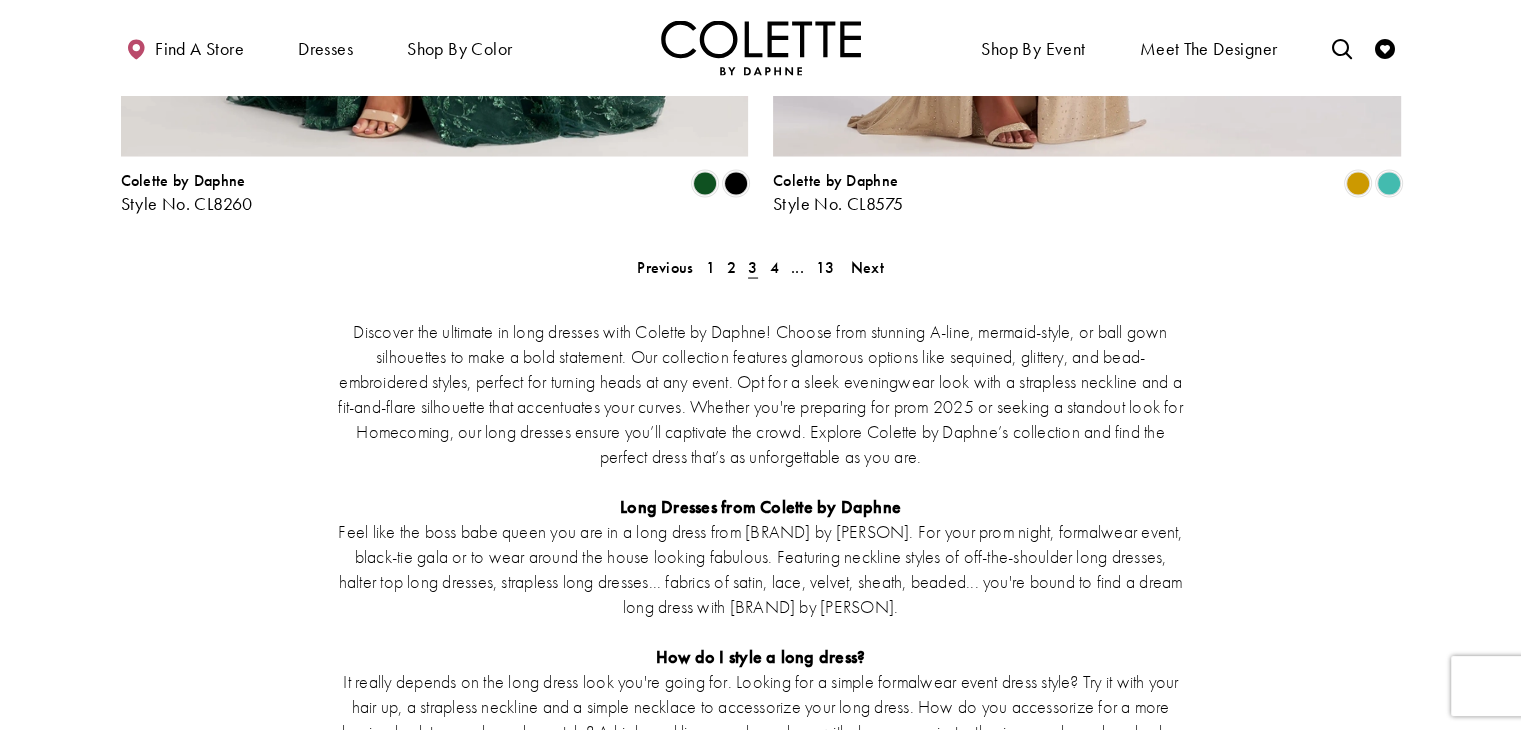scroll, scrollTop: 3812, scrollLeft: 0, axis: vertical 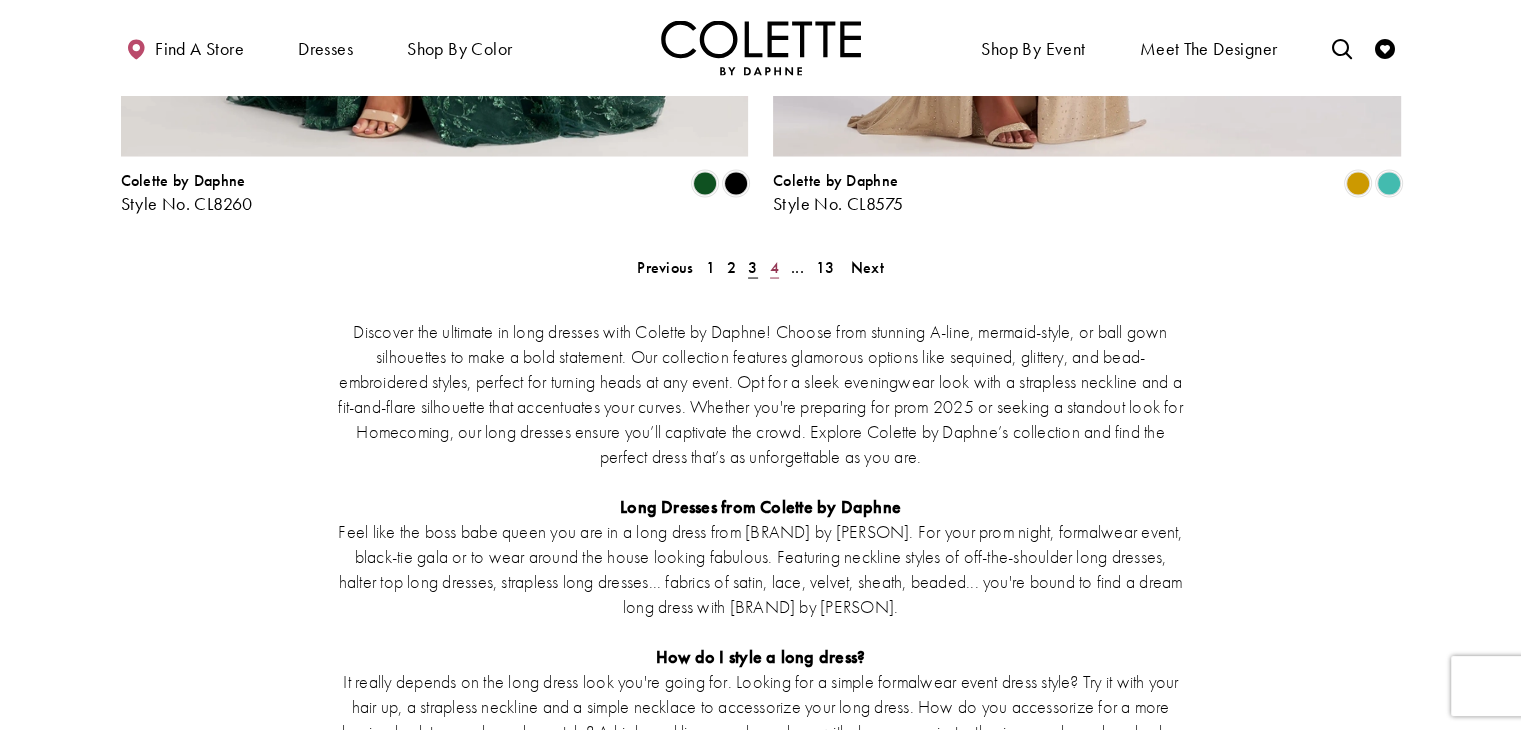 click on "4" at bounding box center [665, 267] 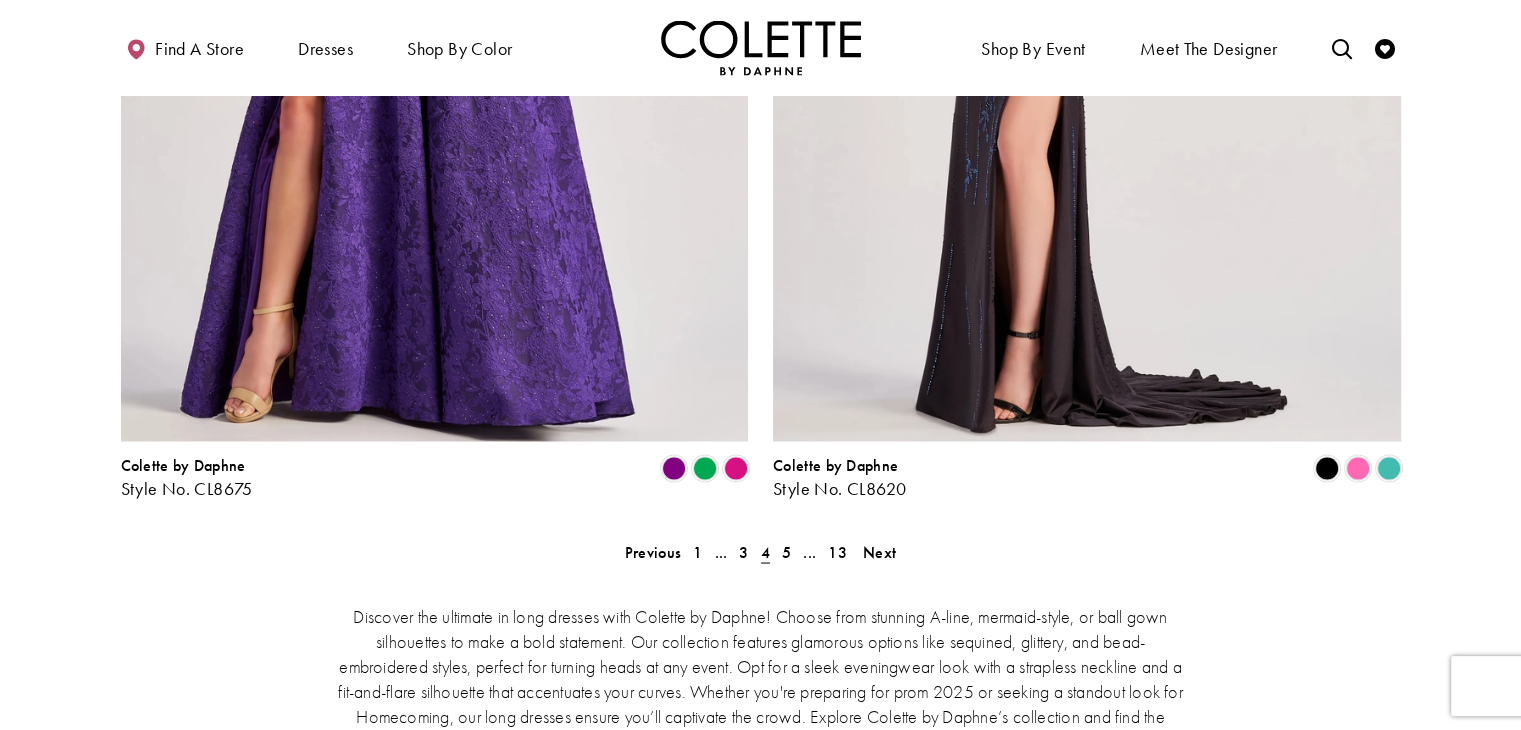 scroll, scrollTop: 3533, scrollLeft: 0, axis: vertical 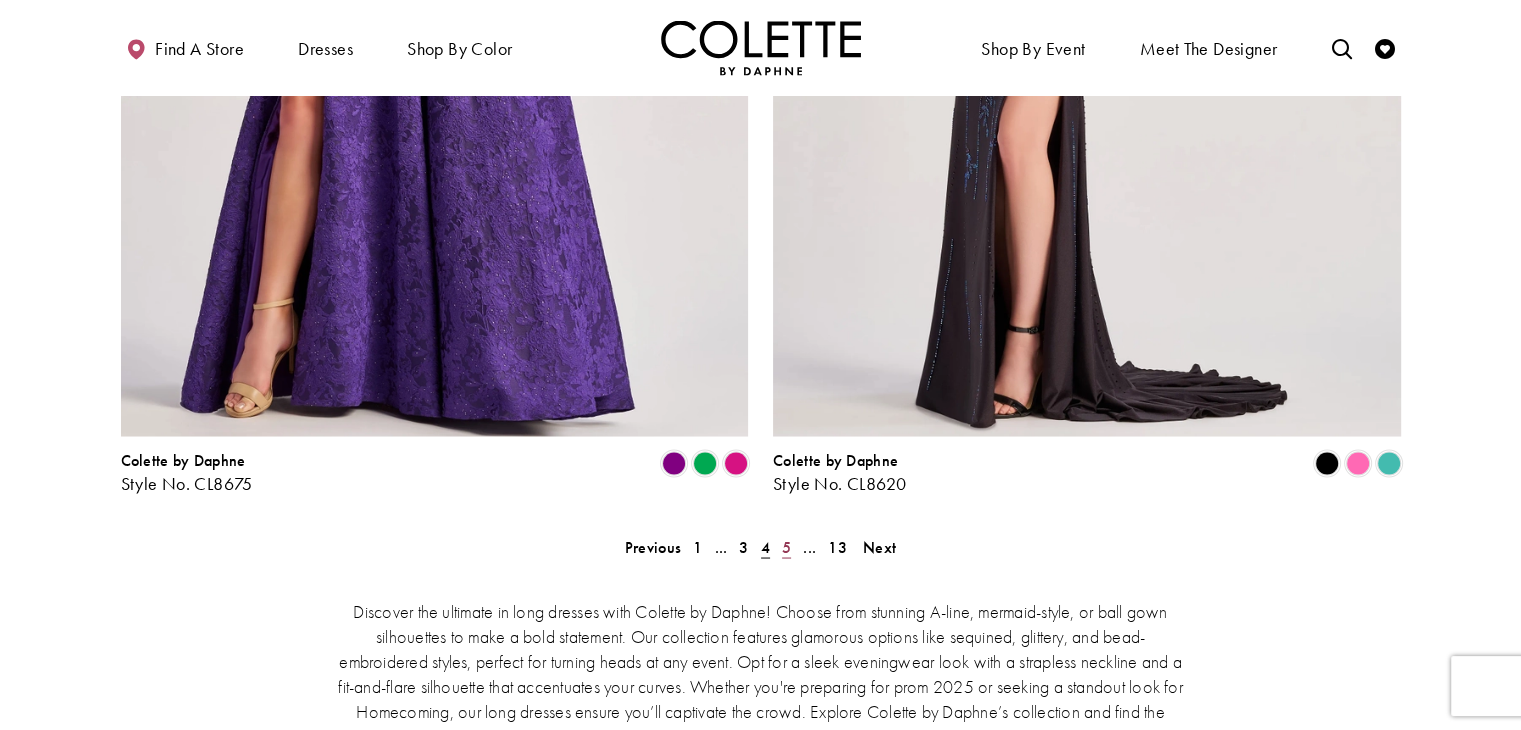 click on "5" at bounding box center [653, 546] 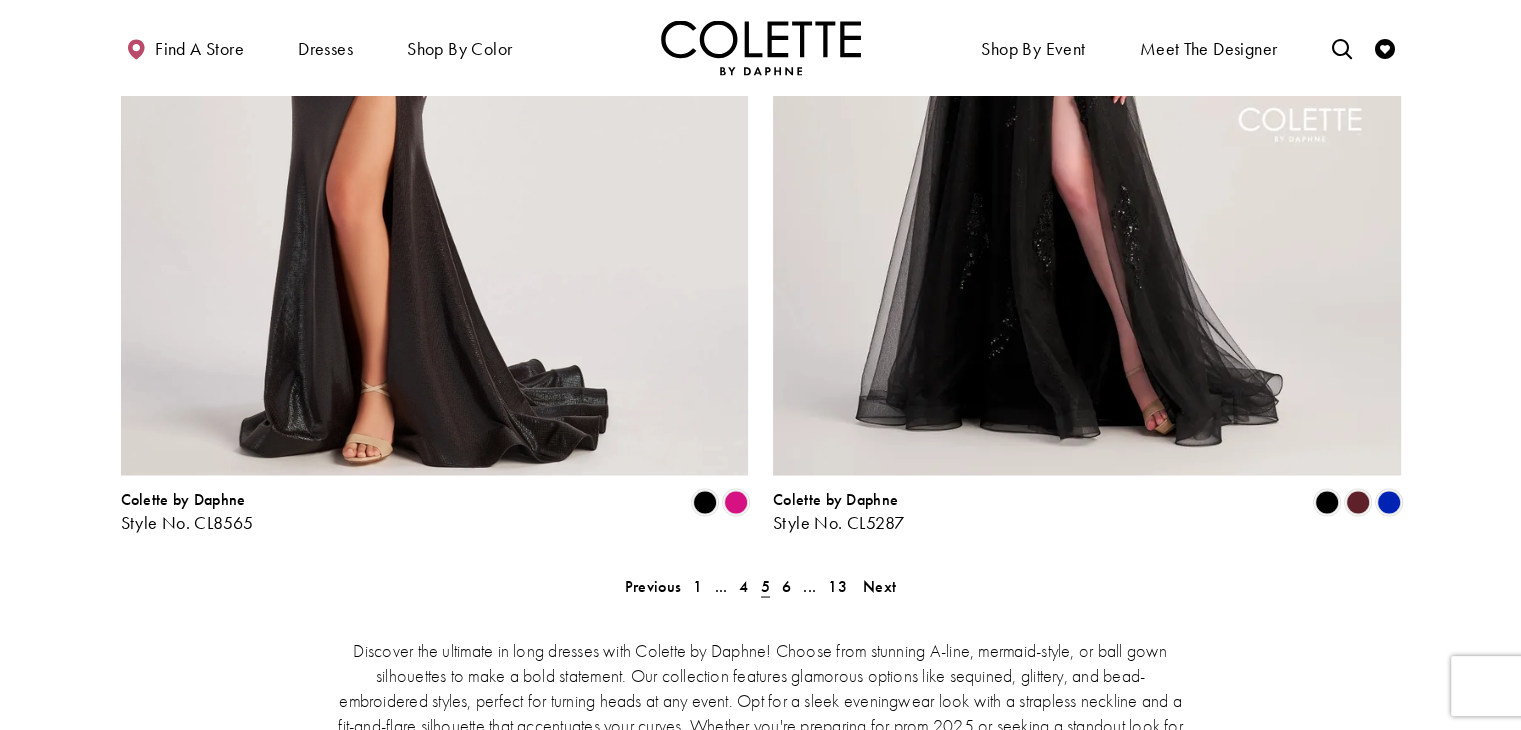 scroll, scrollTop: 3570, scrollLeft: 0, axis: vertical 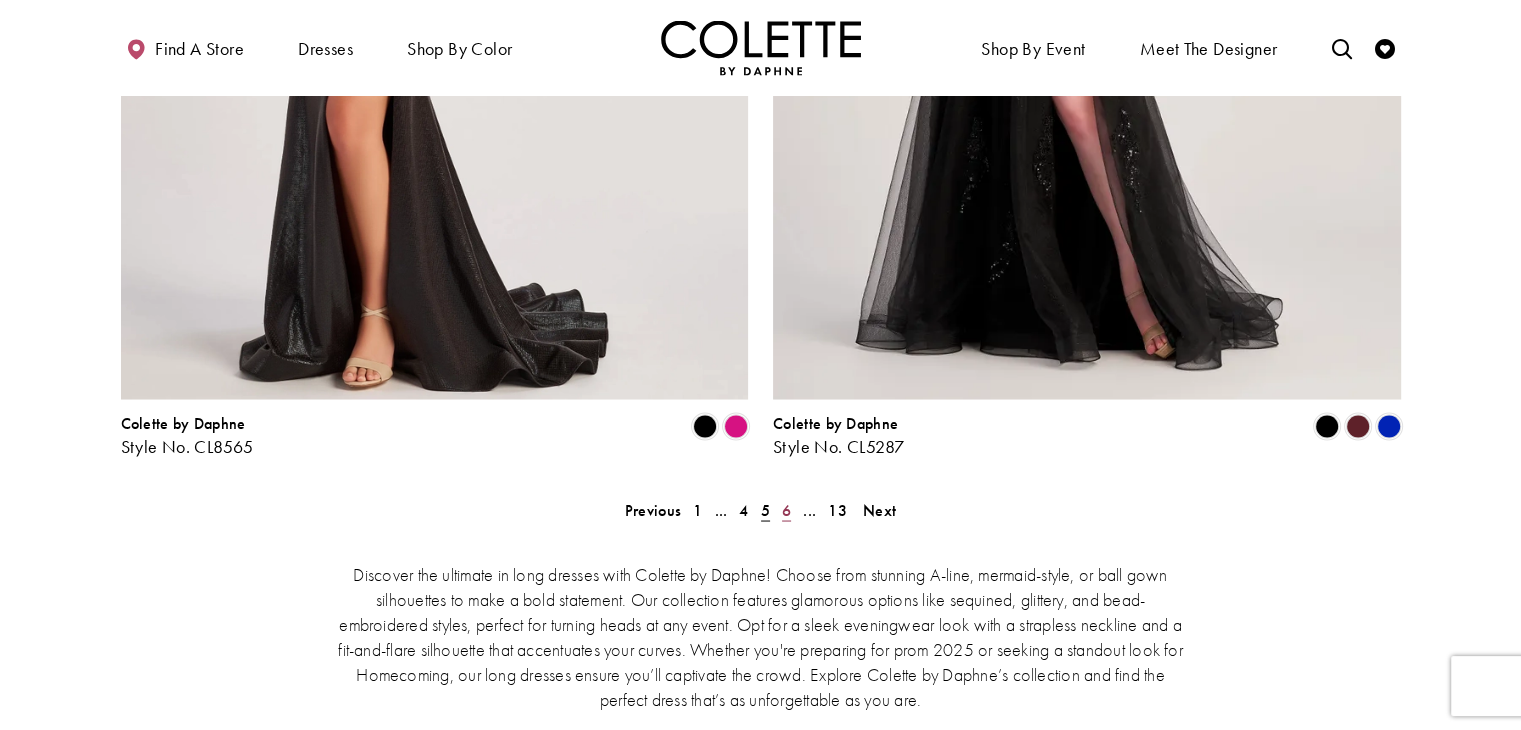 click on "6" at bounding box center [653, 509] 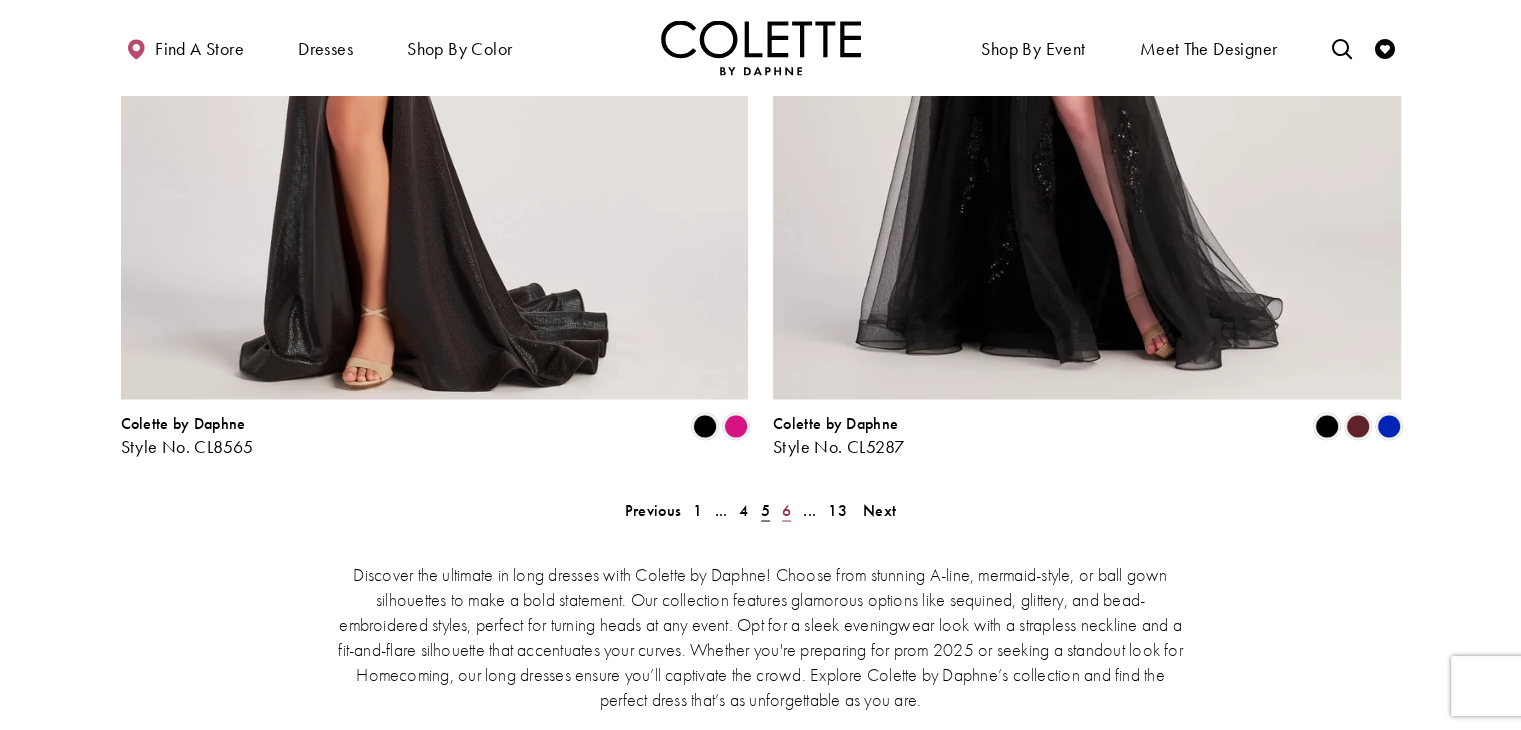 click on "6" at bounding box center [653, 509] 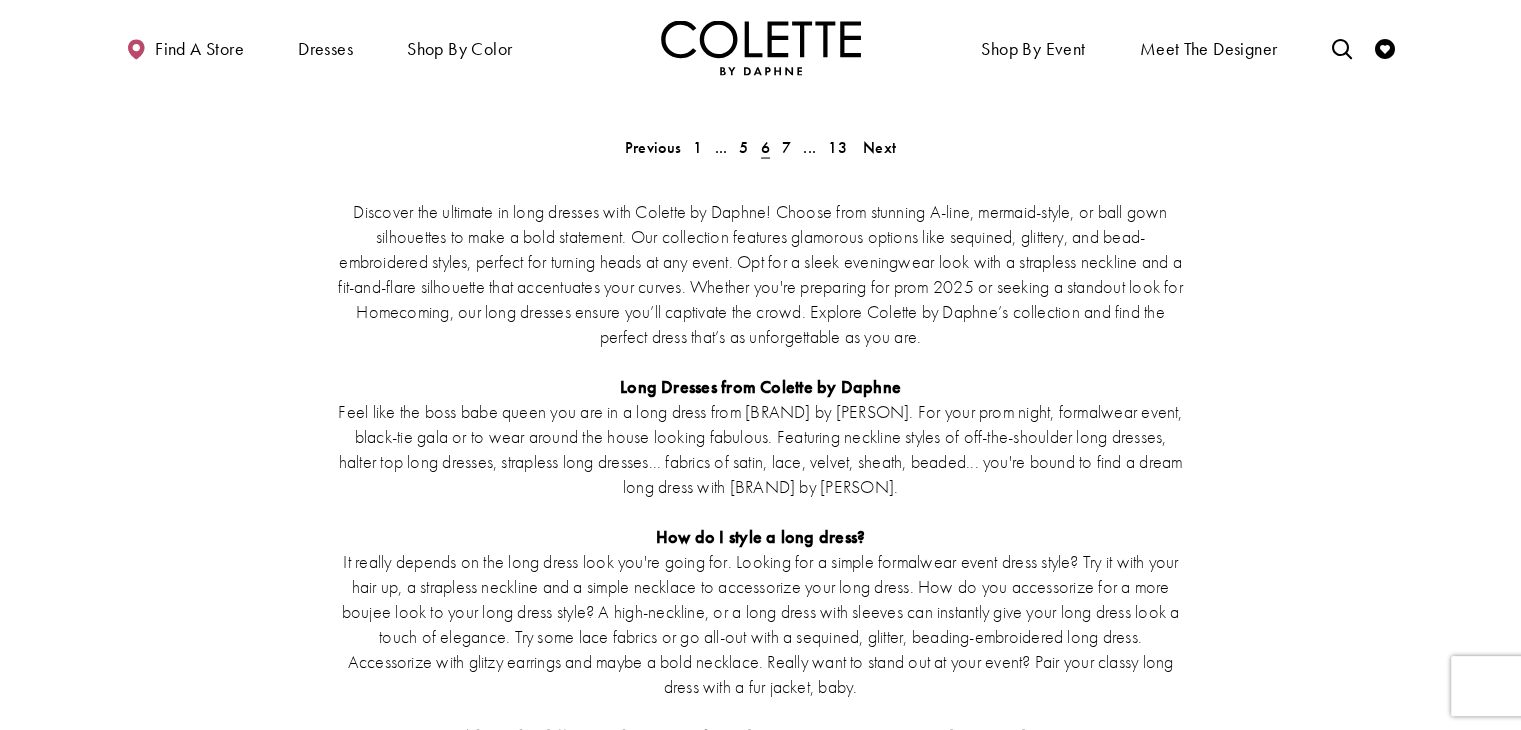 scroll, scrollTop: 3933, scrollLeft: 0, axis: vertical 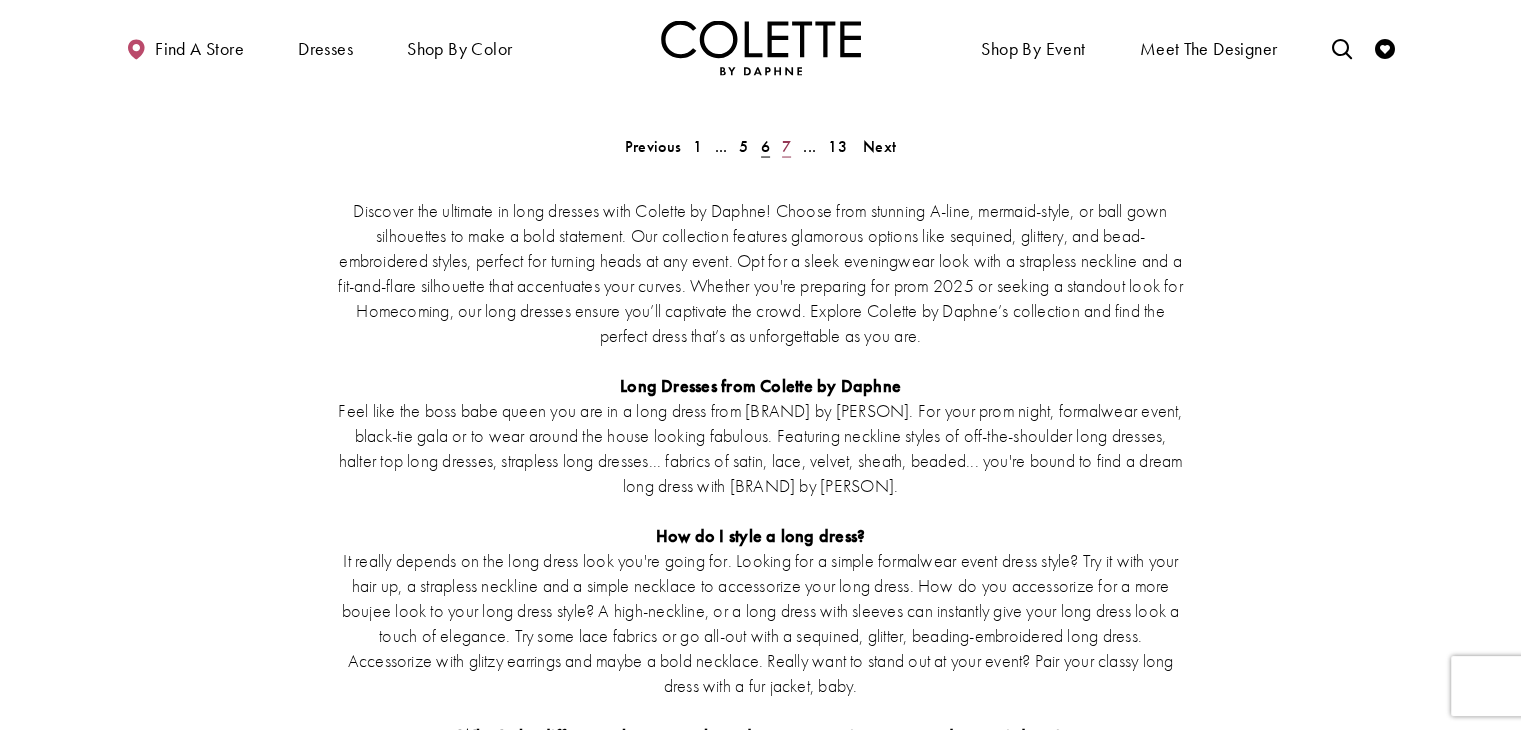 click on "7" at bounding box center (653, 146) 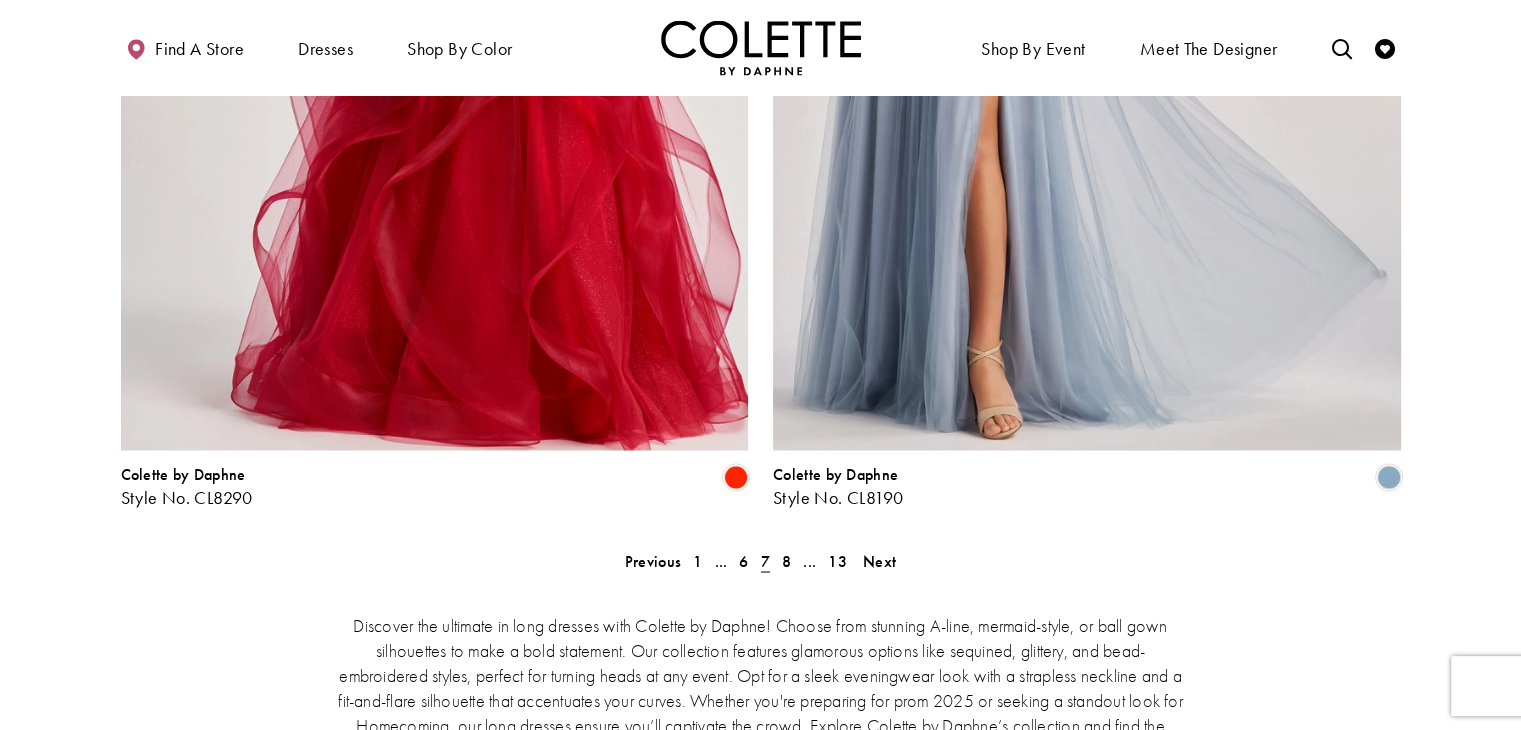 scroll, scrollTop: 3496, scrollLeft: 0, axis: vertical 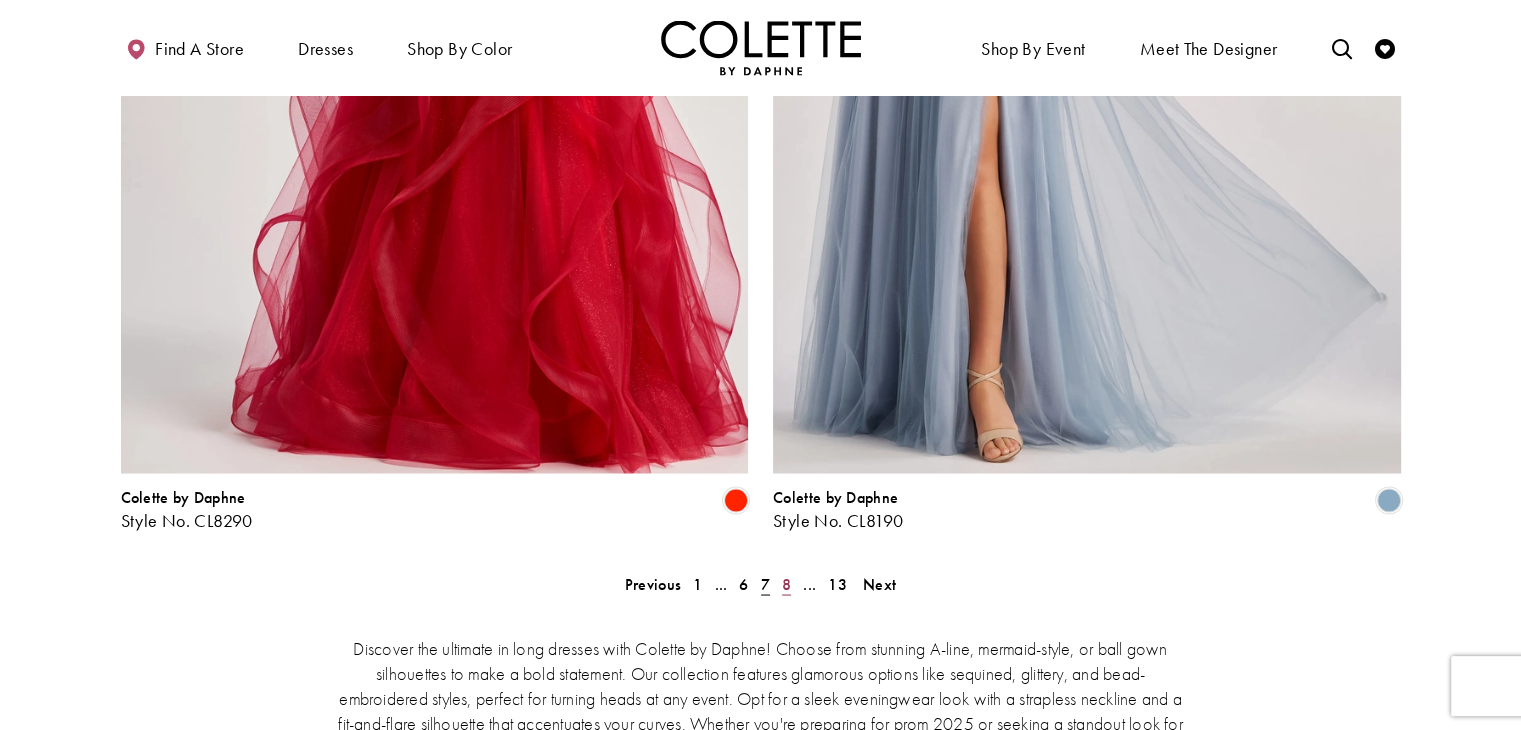 click on "8" at bounding box center [653, 583] 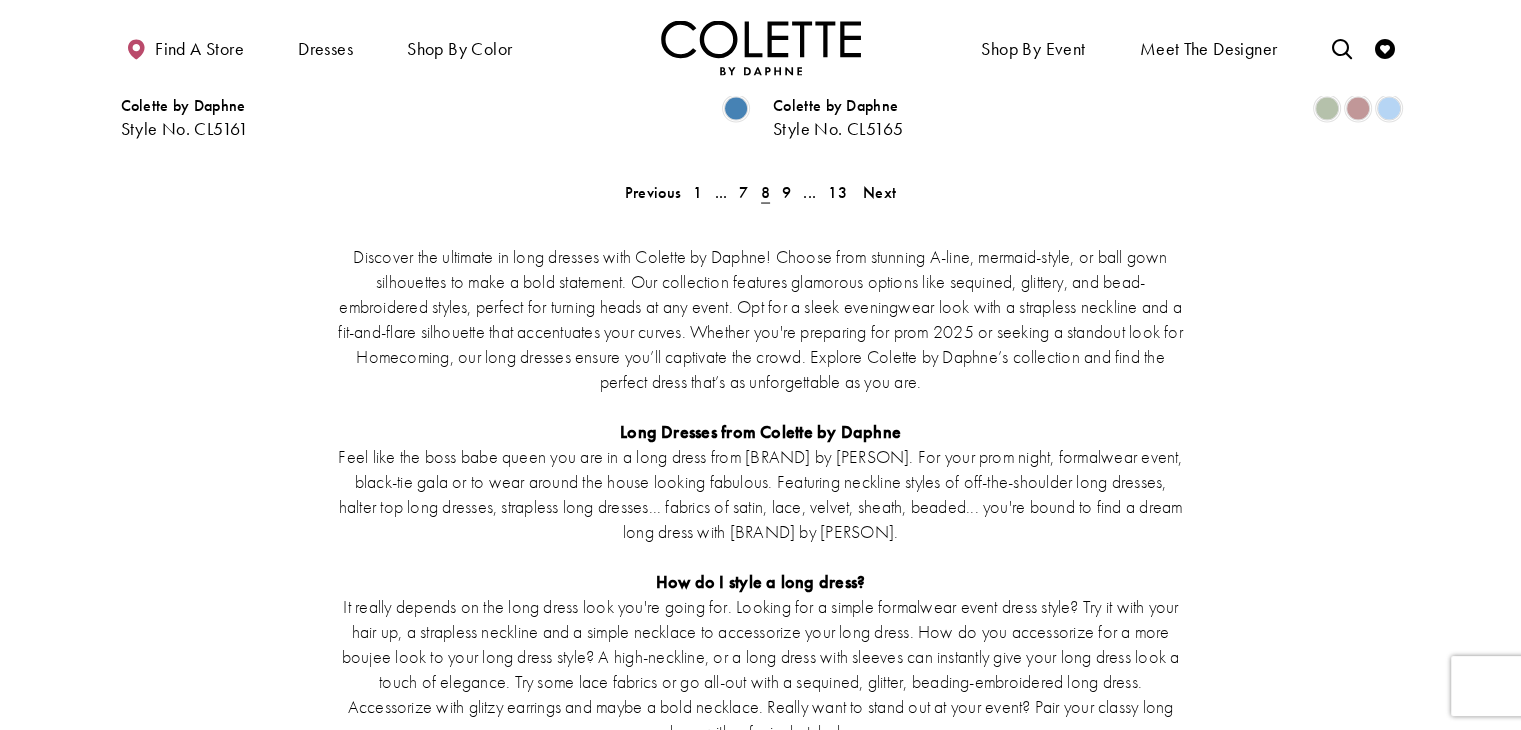 scroll, scrollTop: 3886, scrollLeft: 0, axis: vertical 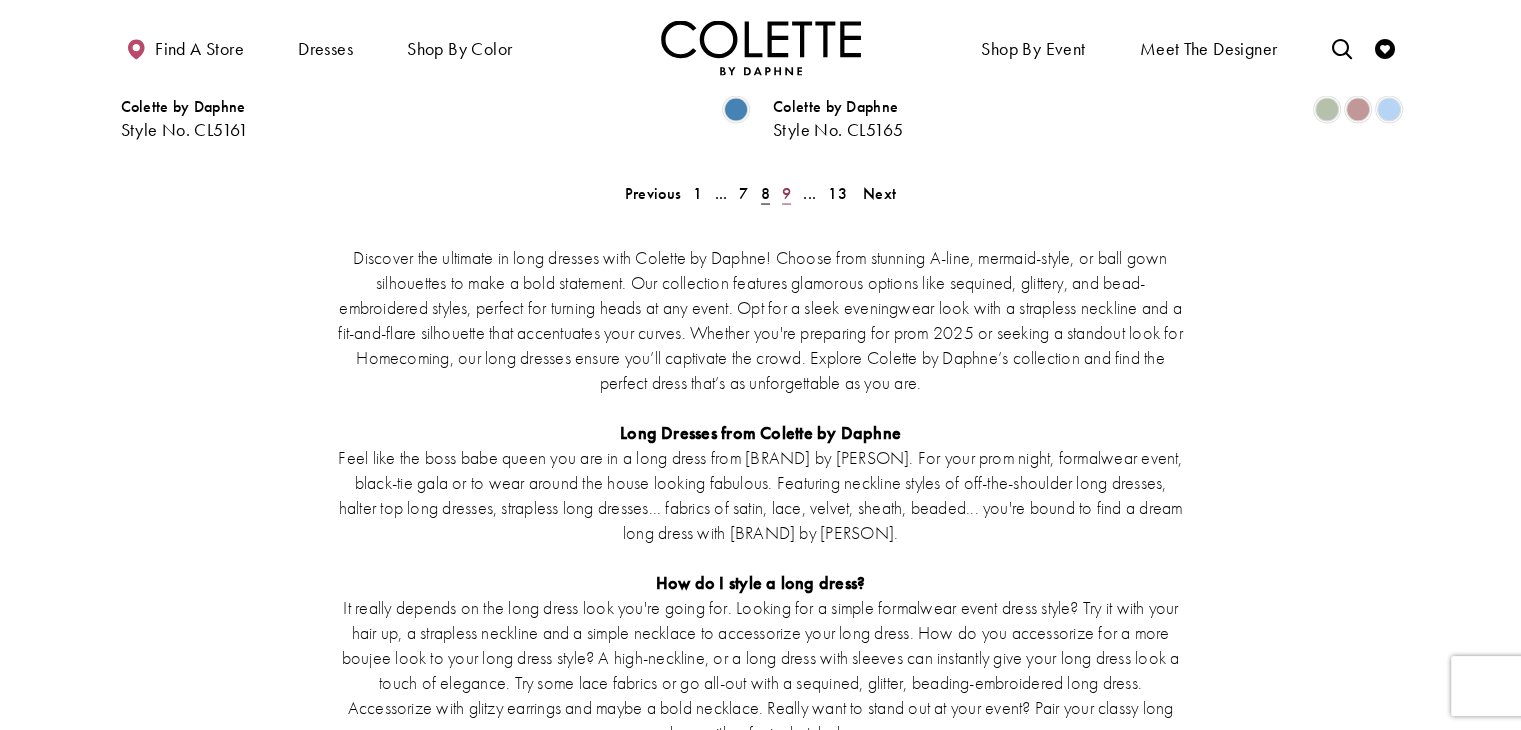 click on "9" at bounding box center (653, 193) 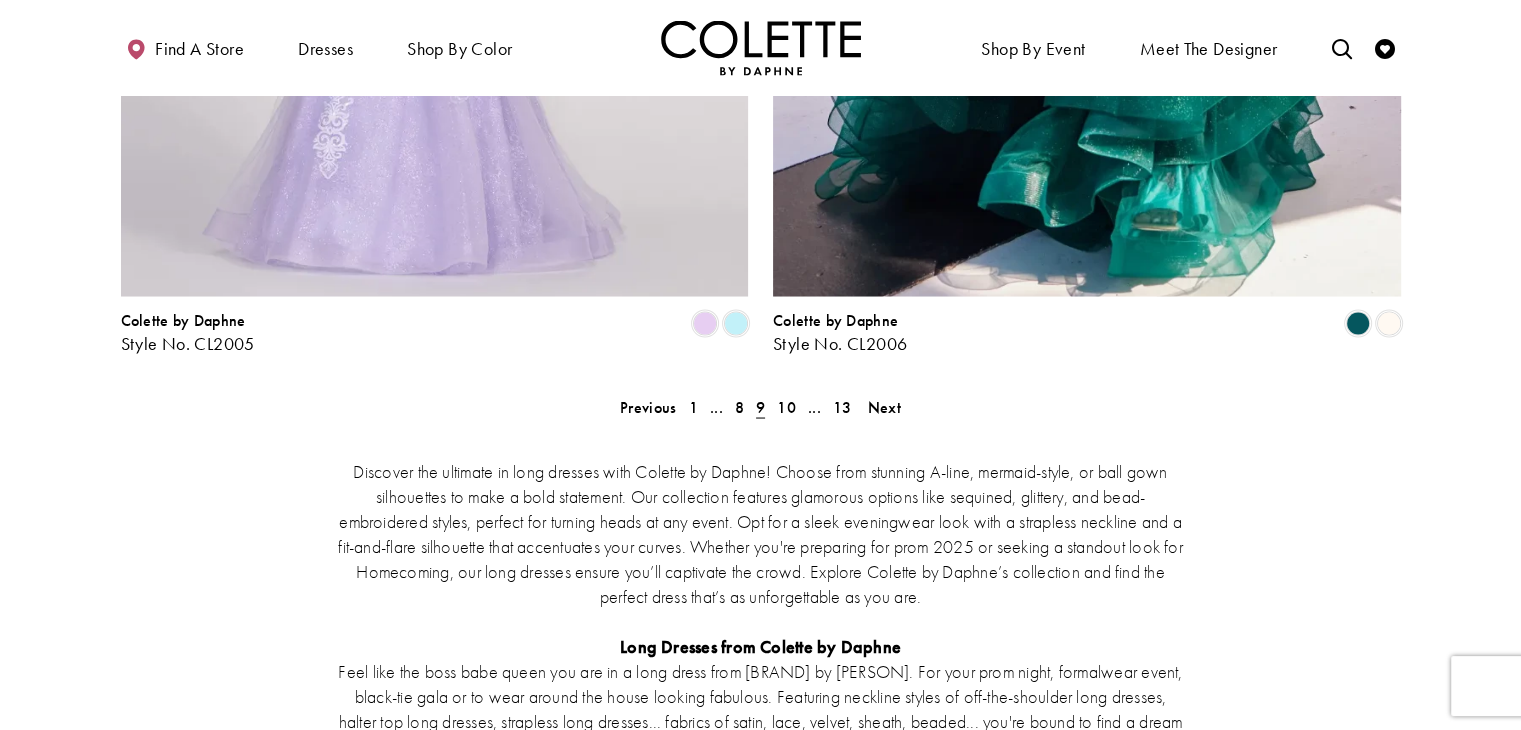 scroll, scrollTop: 3680, scrollLeft: 0, axis: vertical 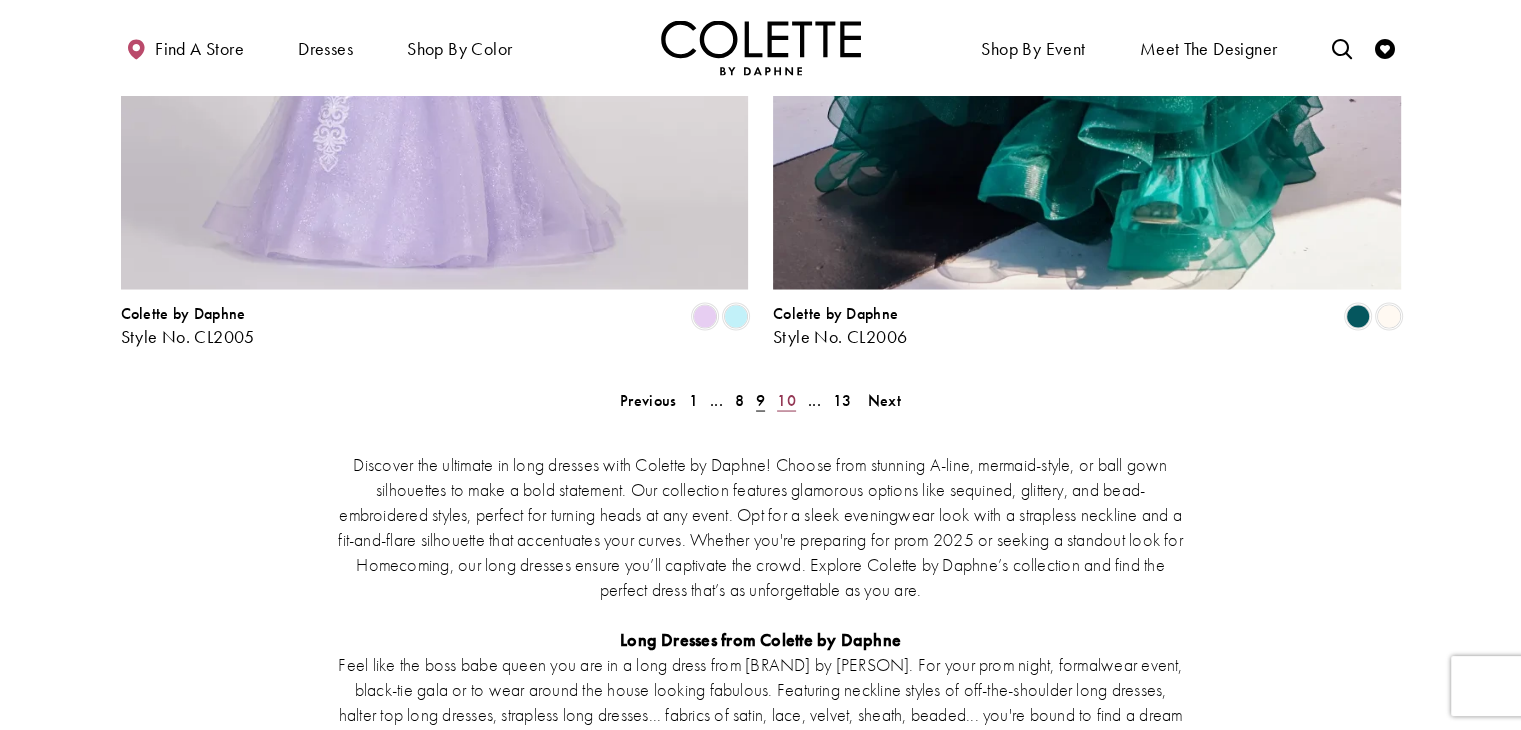 click on "10" at bounding box center (648, 399) 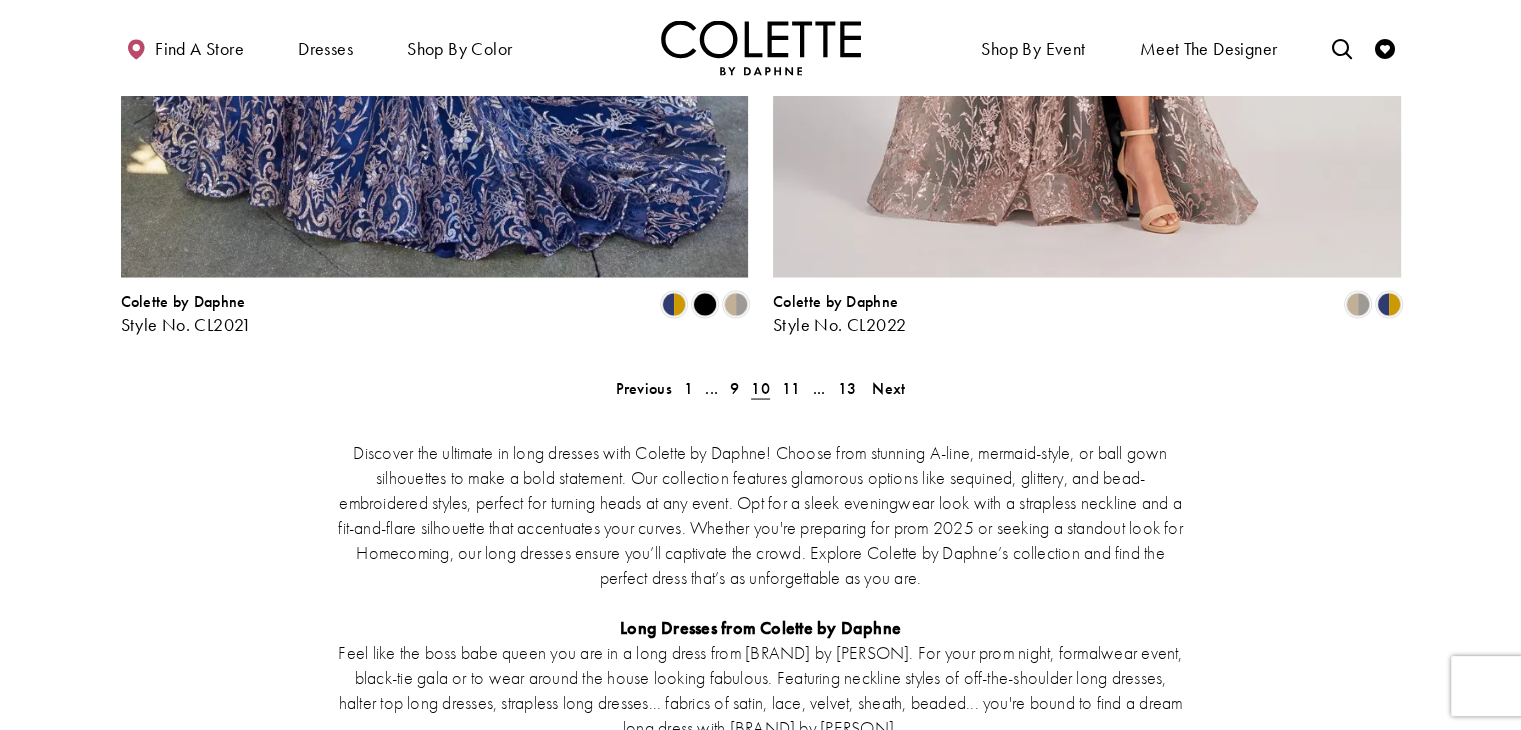 scroll, scrollTop: 3692, scrollLeft: 0, axis: vertical 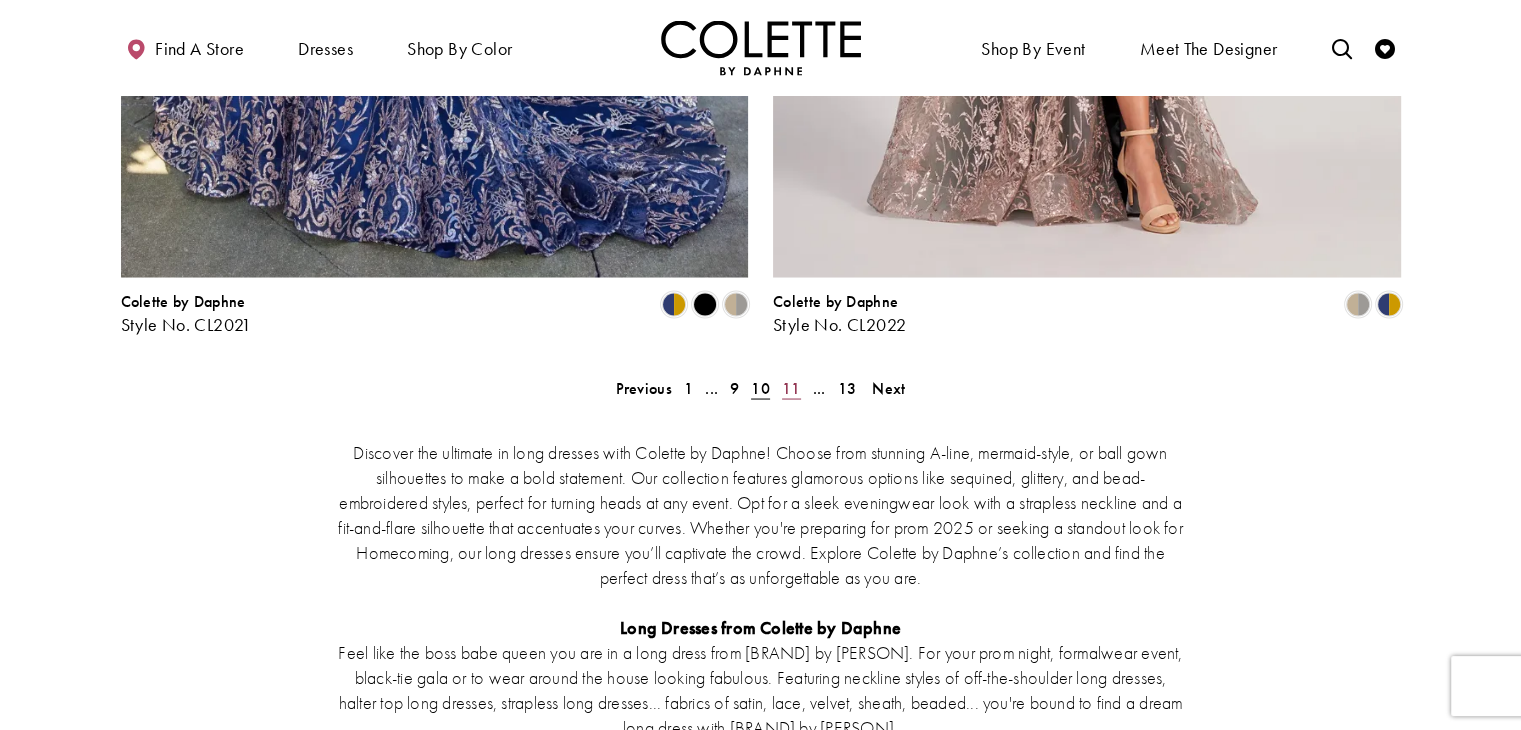click on "11" at bounding box center [643, 387] 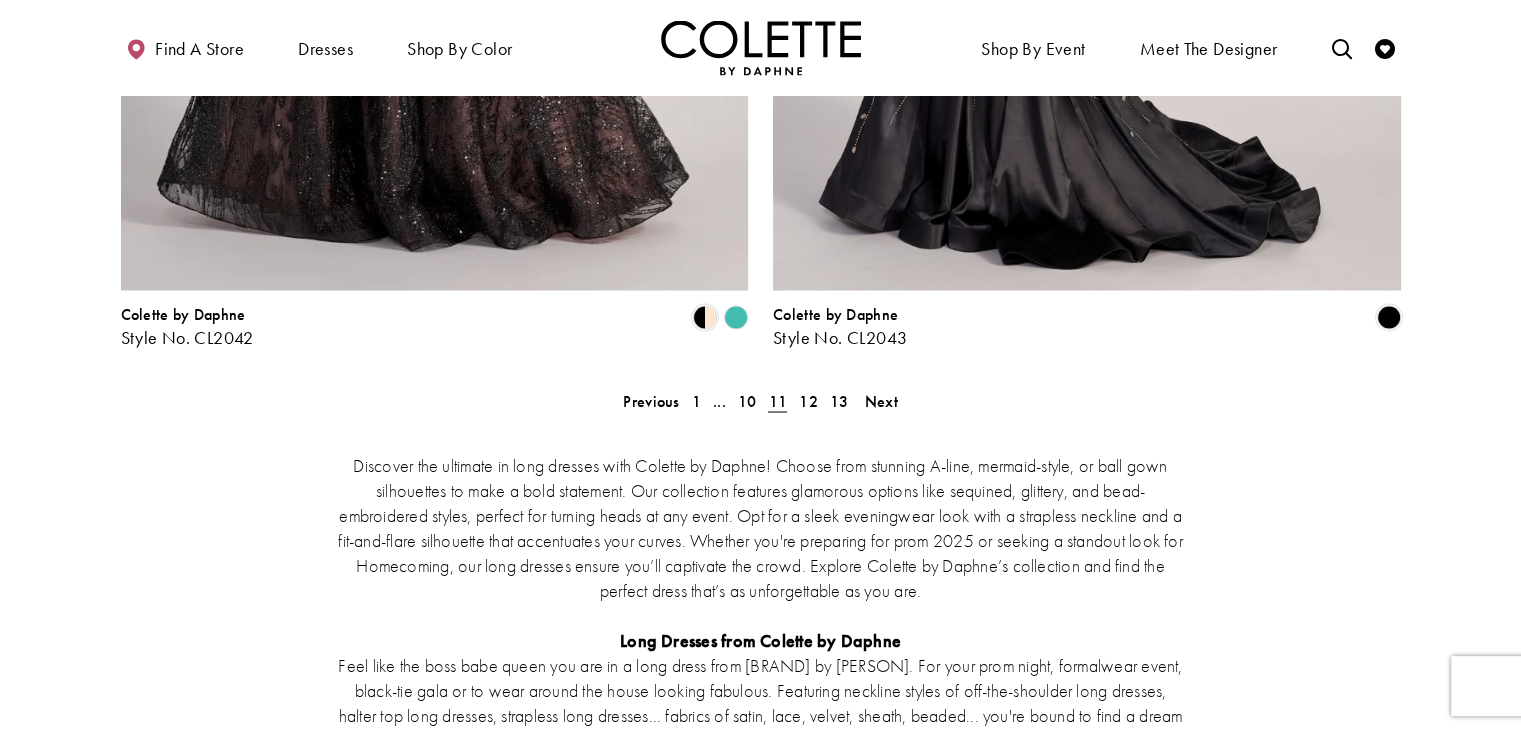 scroll, scrollTop: 3678, scrollLeft: 0, axis: vertical 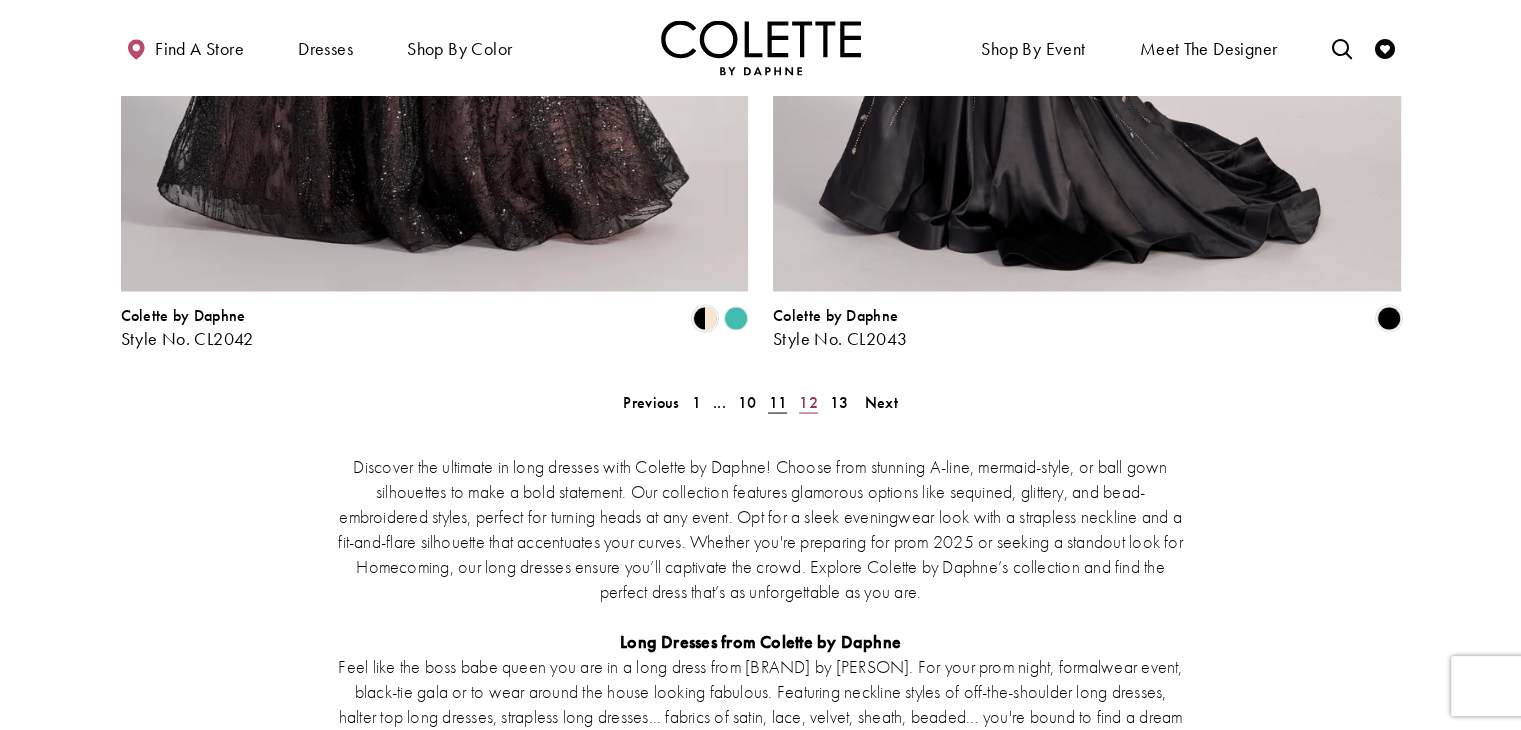 click on "12" at bounding box center [651, 401] 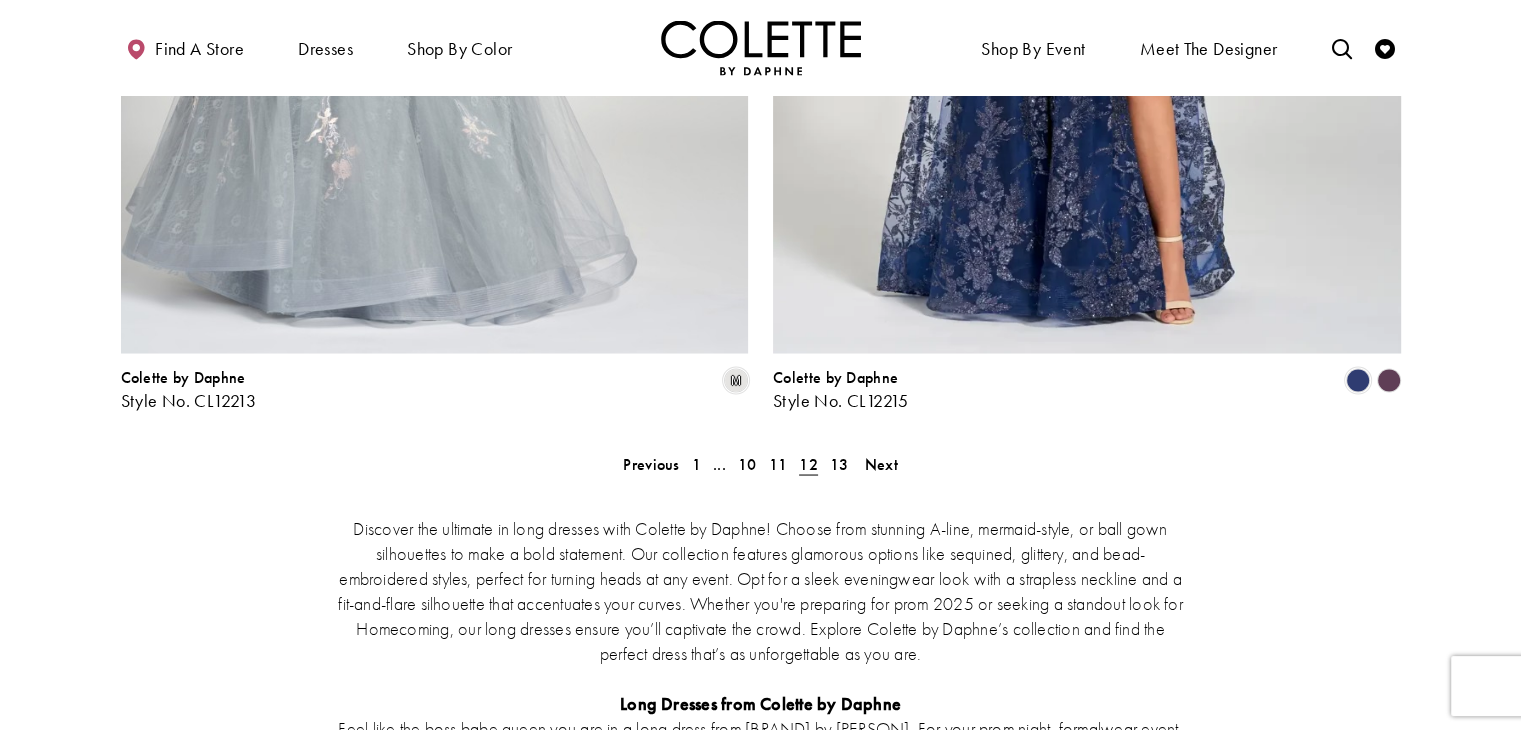 scroll, scrollTop: 3615, scrollLeft: 0, axis: vertical 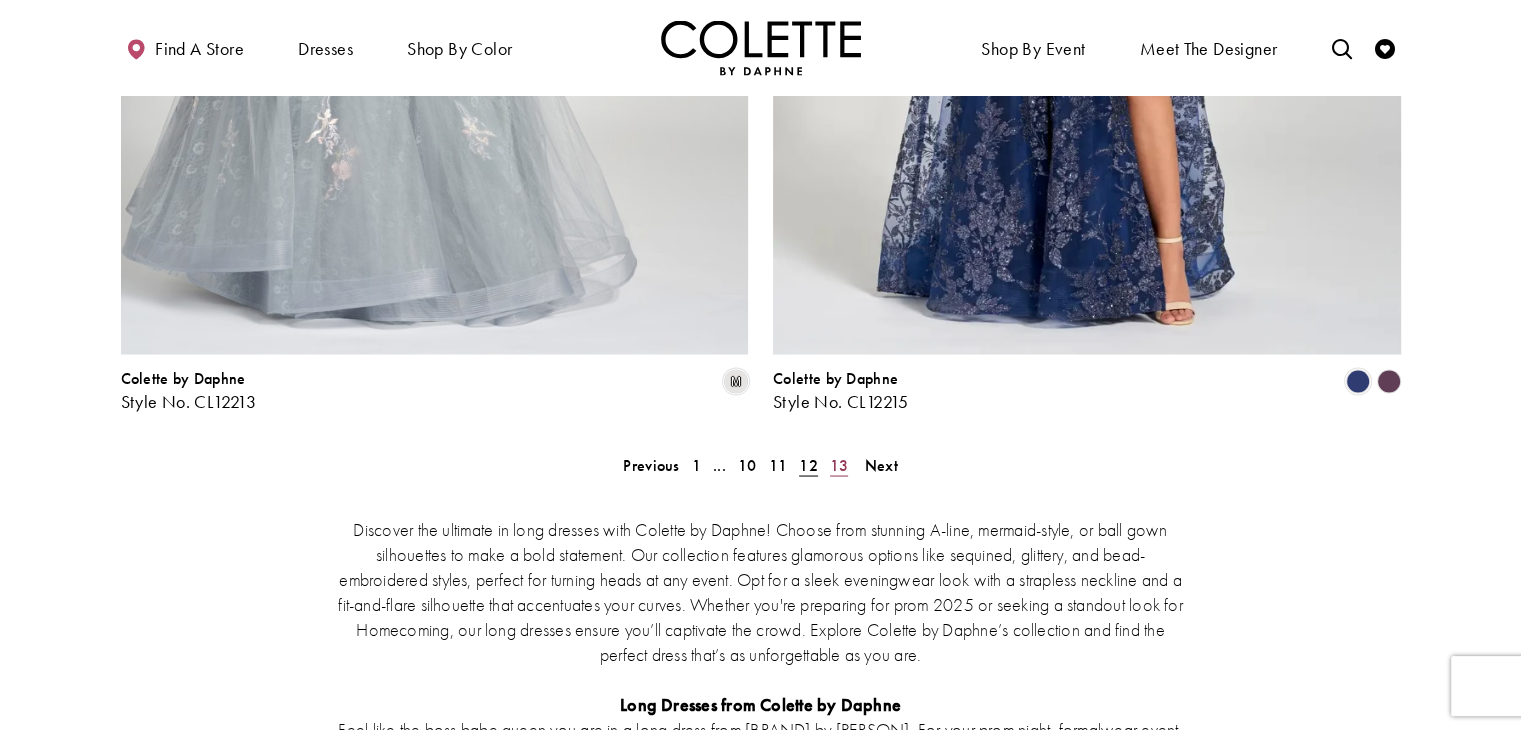 click on "13" at bounding box center [651, 464] 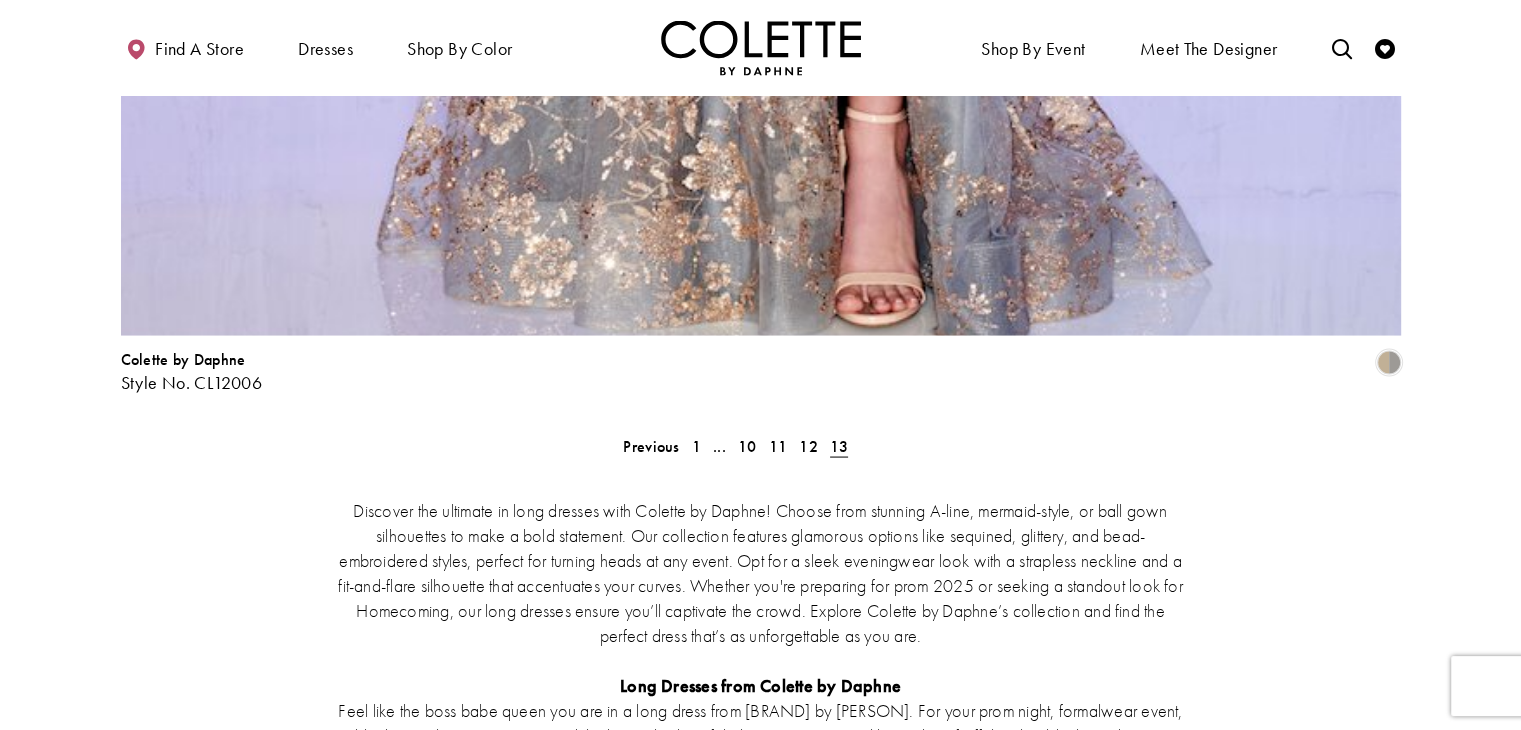scroll, scrollTop: 3889, scrollLeft: 0, axis: vertical 